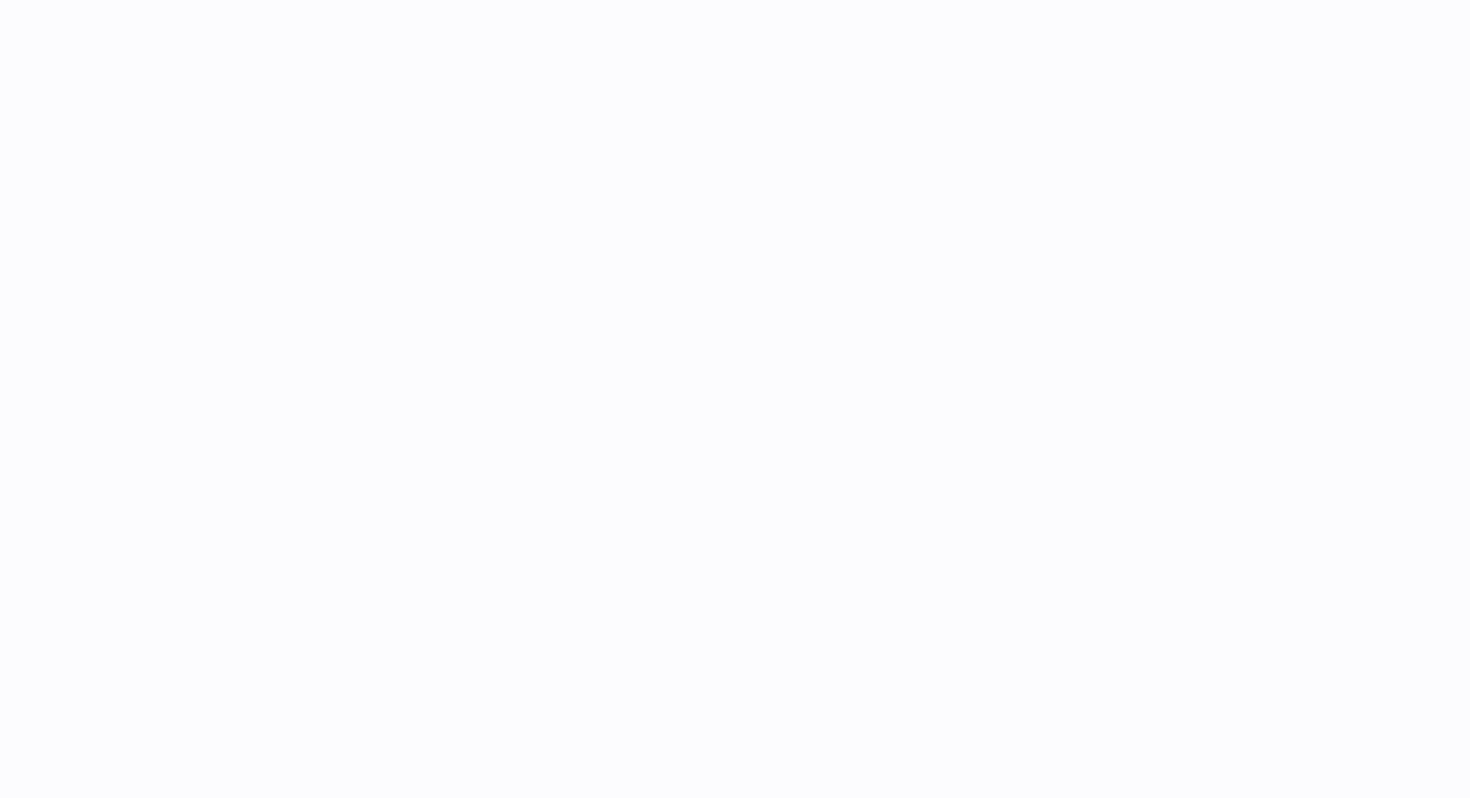 scroll, scrollTop: 0, scrollLeft: 0, axis: both 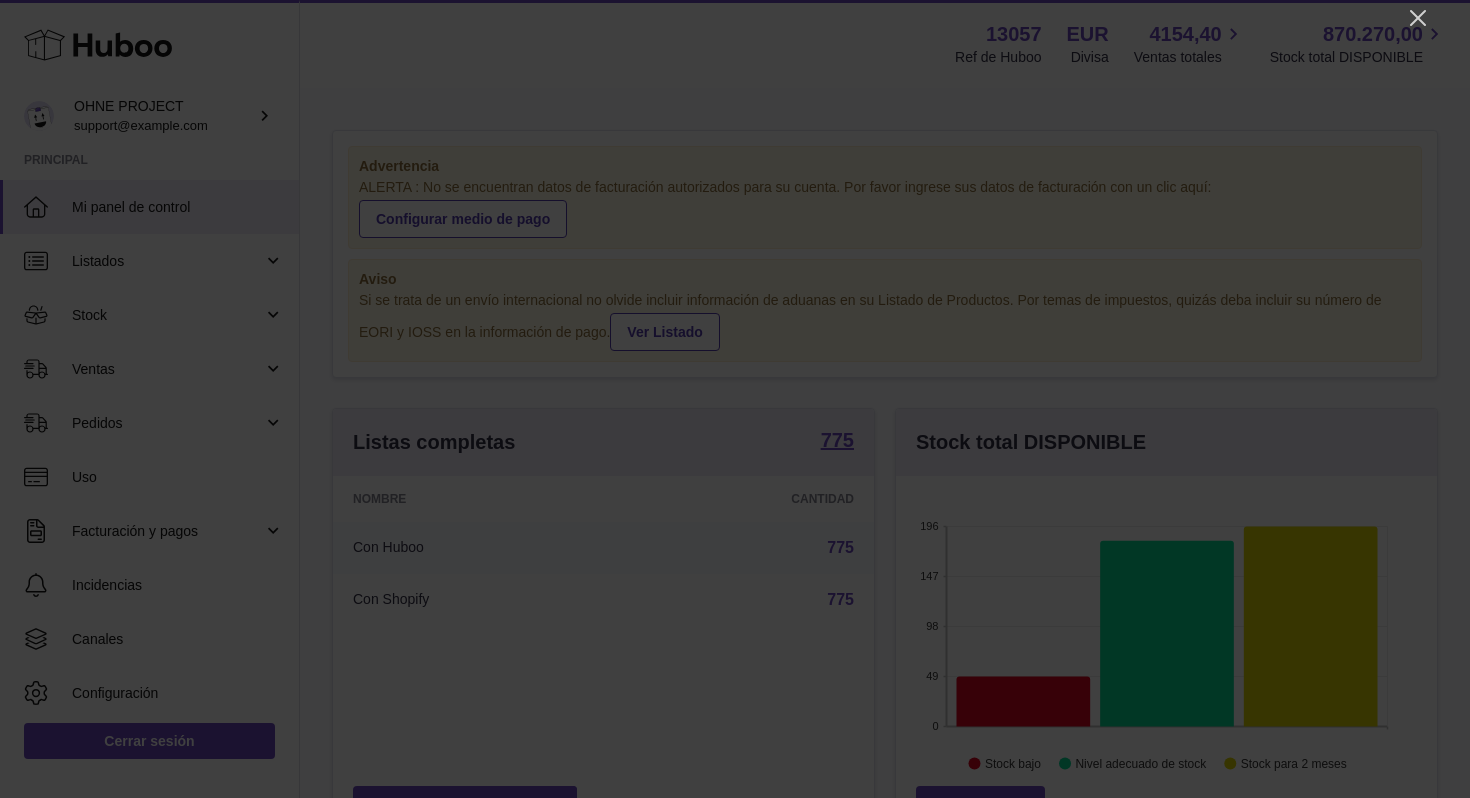 click at bounding box center (735, 399) 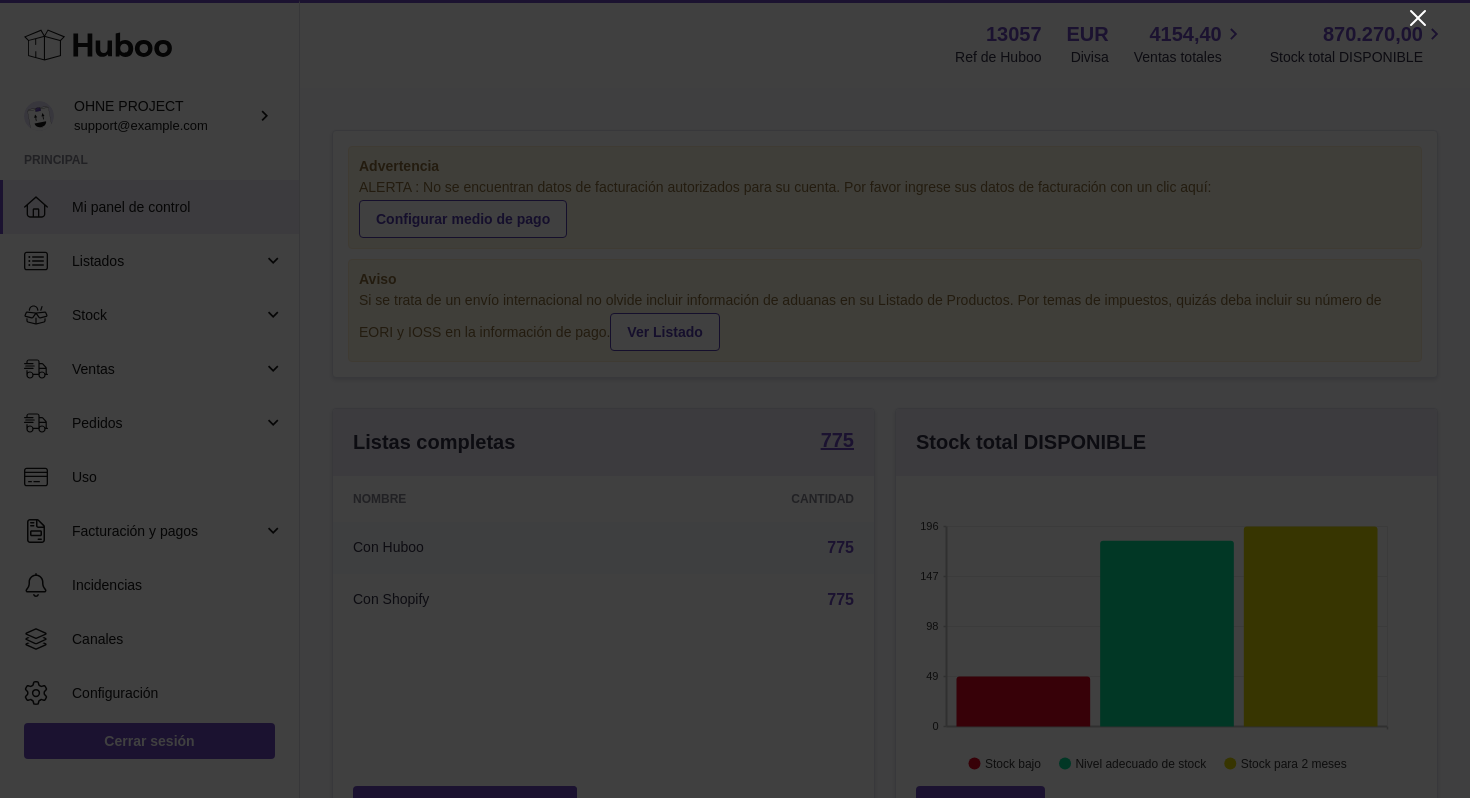 click 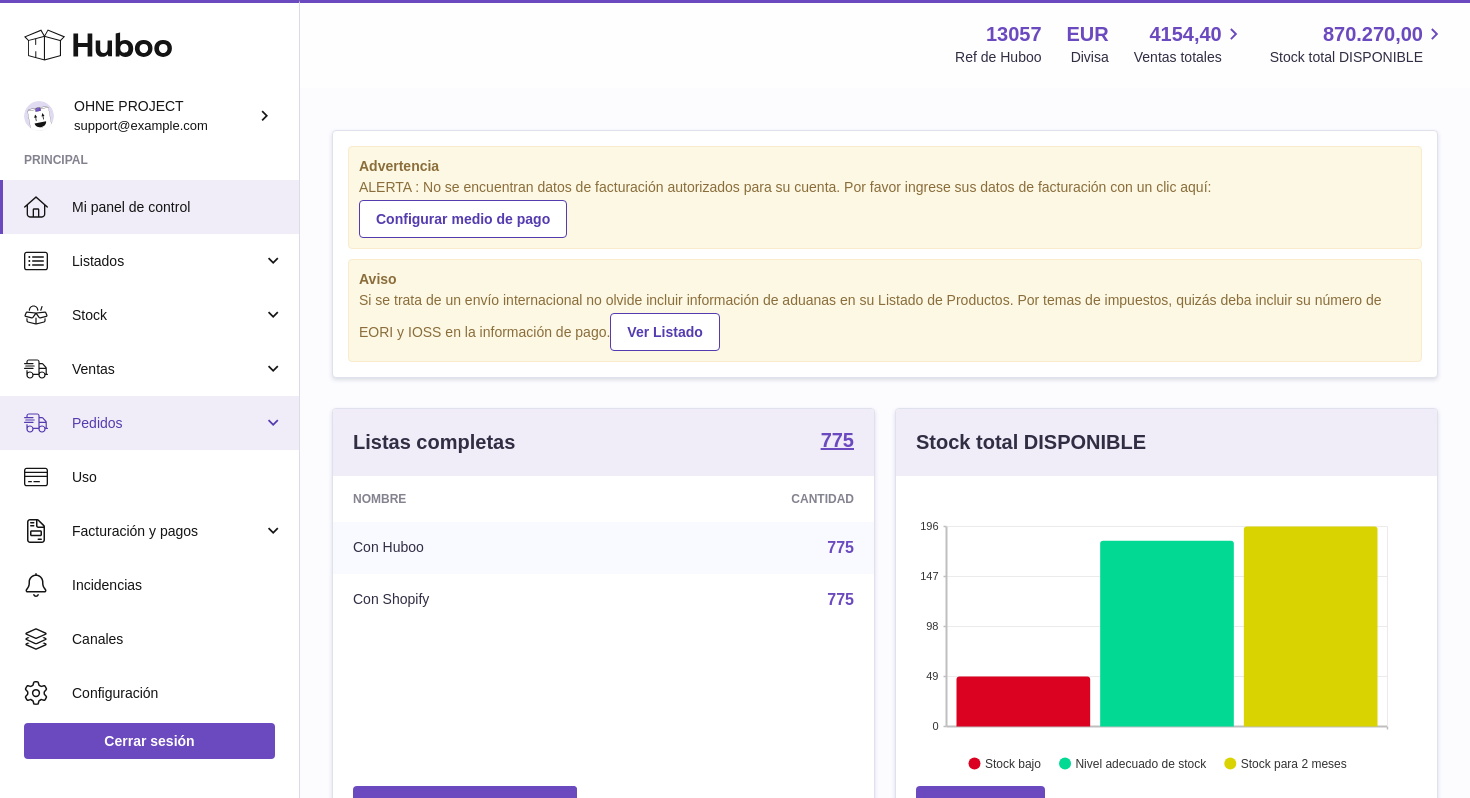 click on "Pedidos" at bounding box center (167, 423) 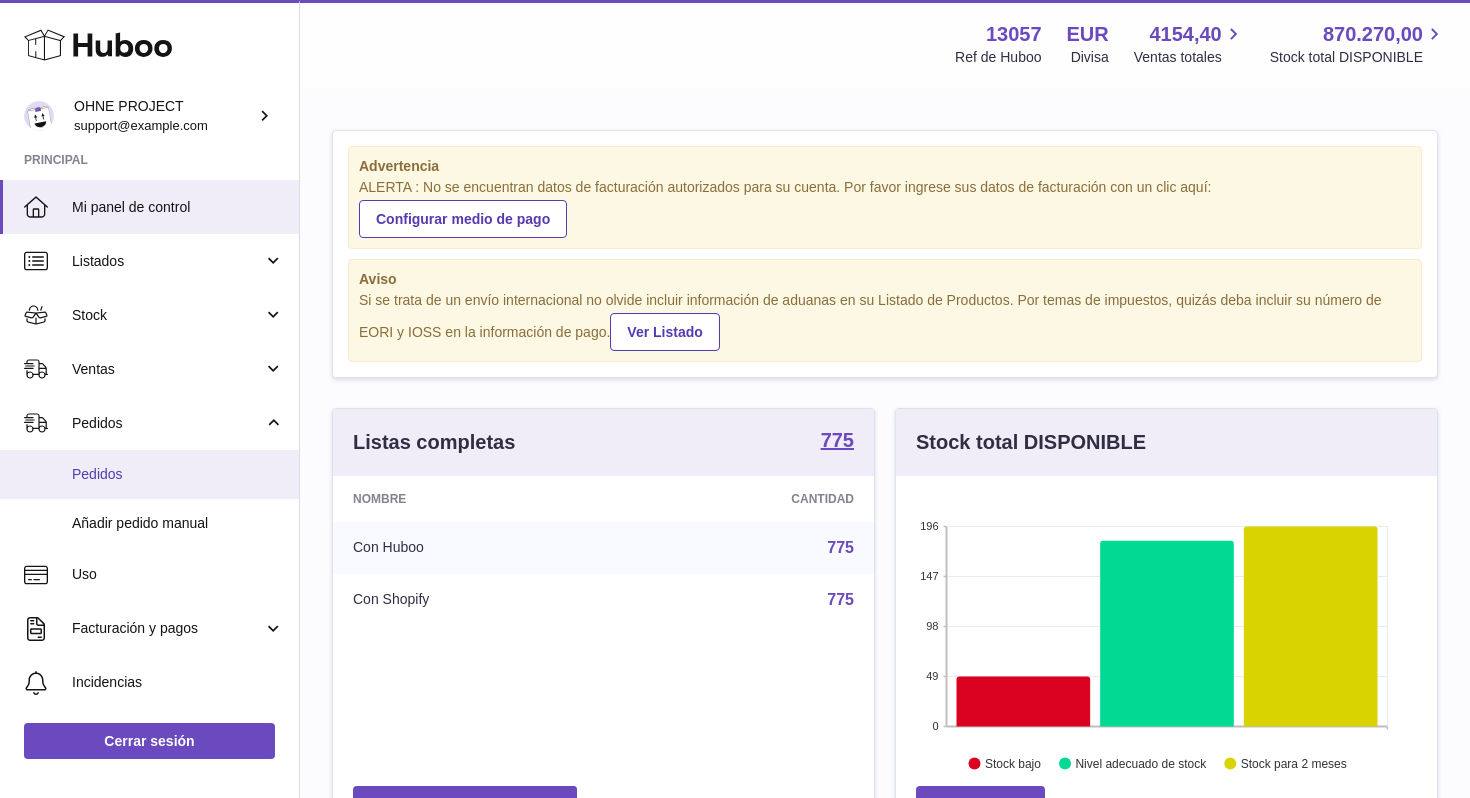 click on "Pedidos" at bounding box center [178, 474] 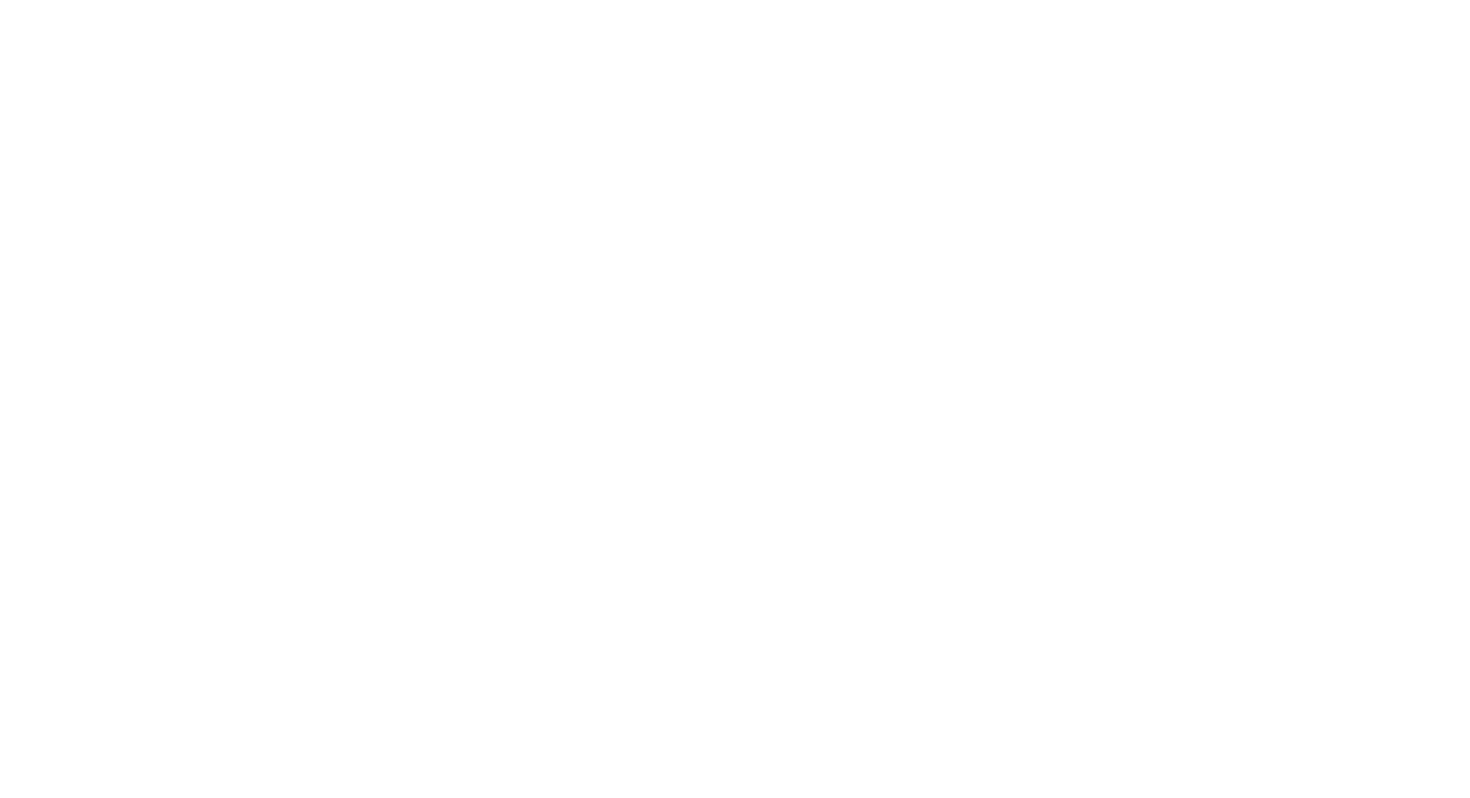 scroll, scrollTop: 0, scrollLeft: 0, axis: both 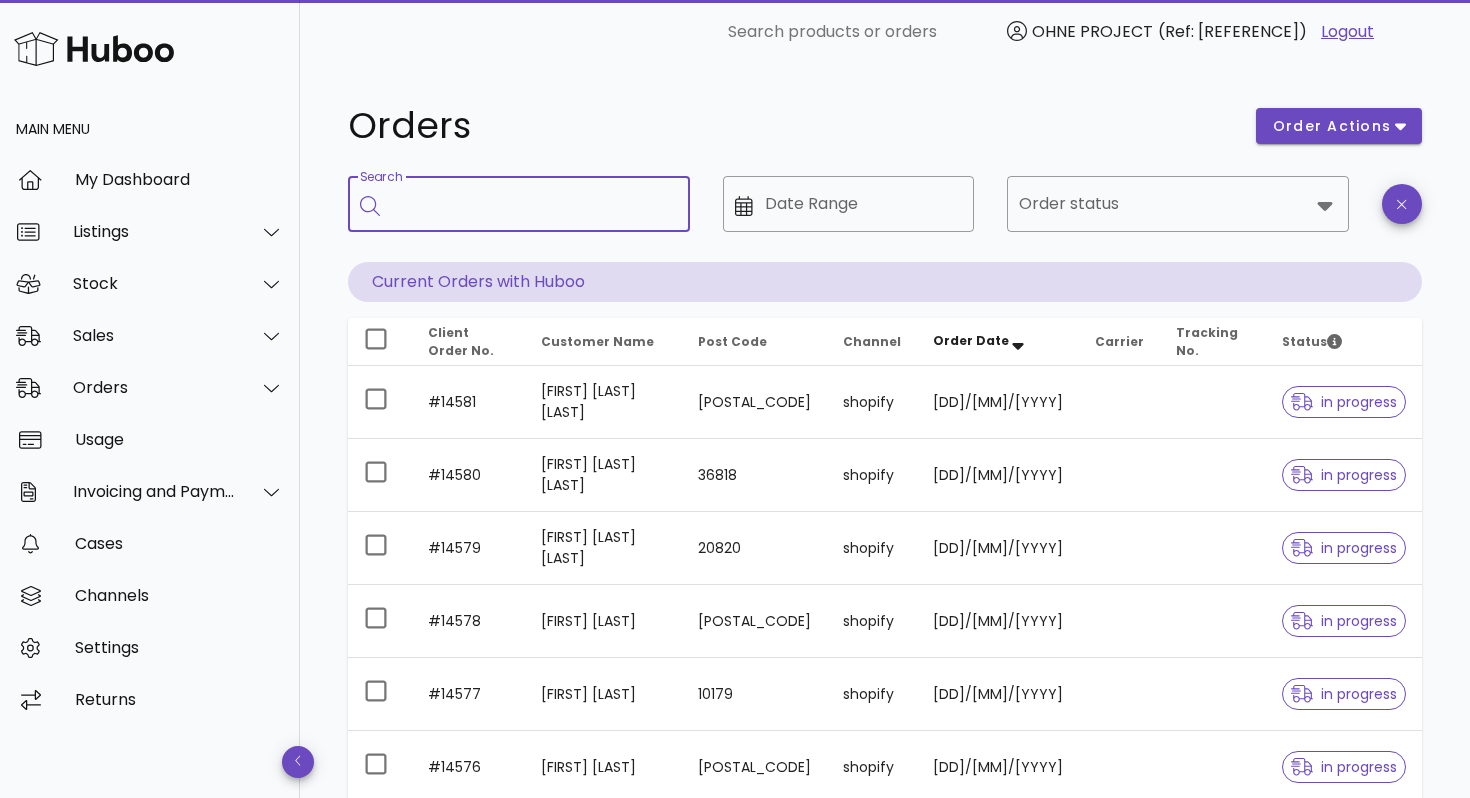 click on "Search" at bounding box center [533, 204] 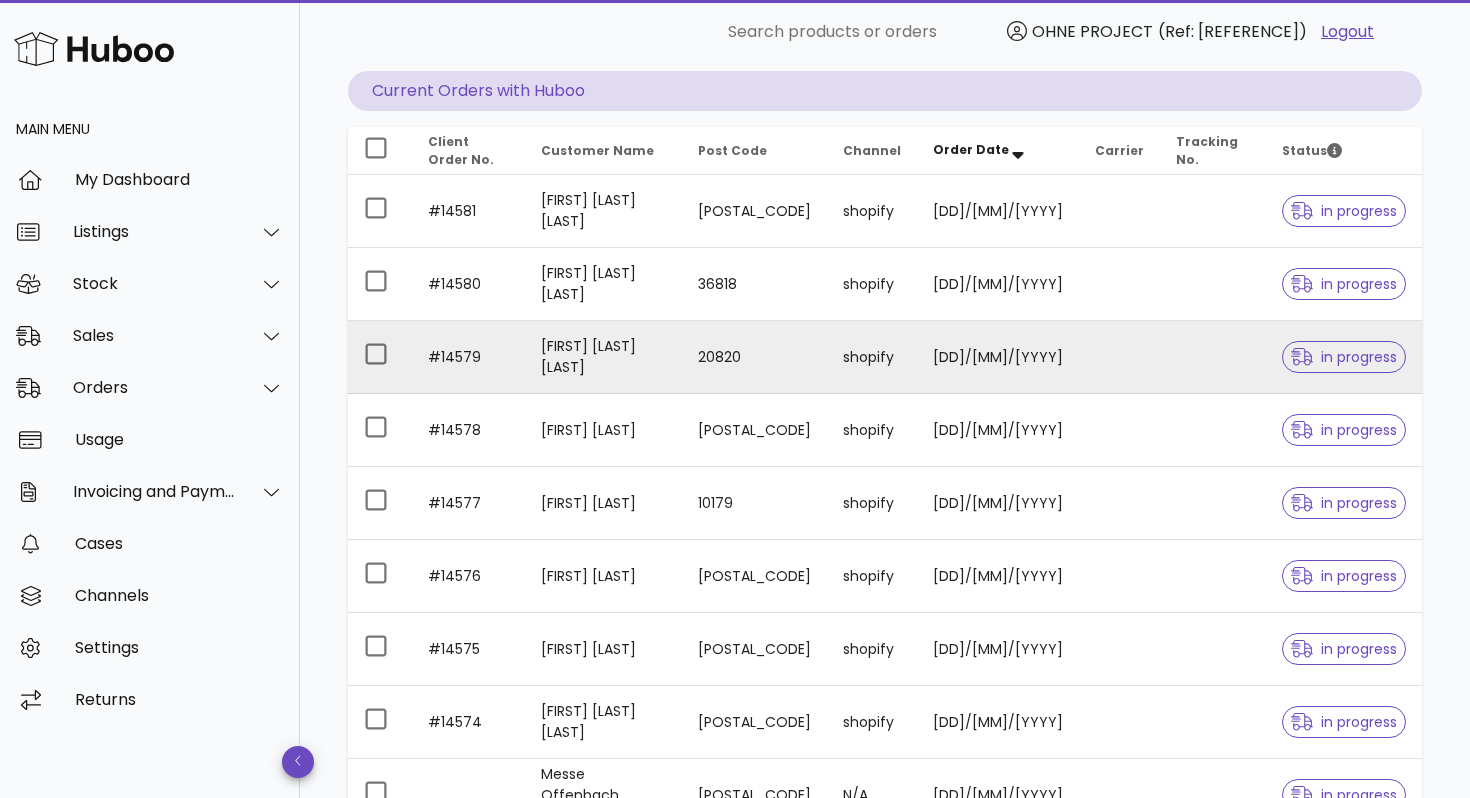 scroll, scrollTop: 193, scrollLeft: 0, axis: vertical 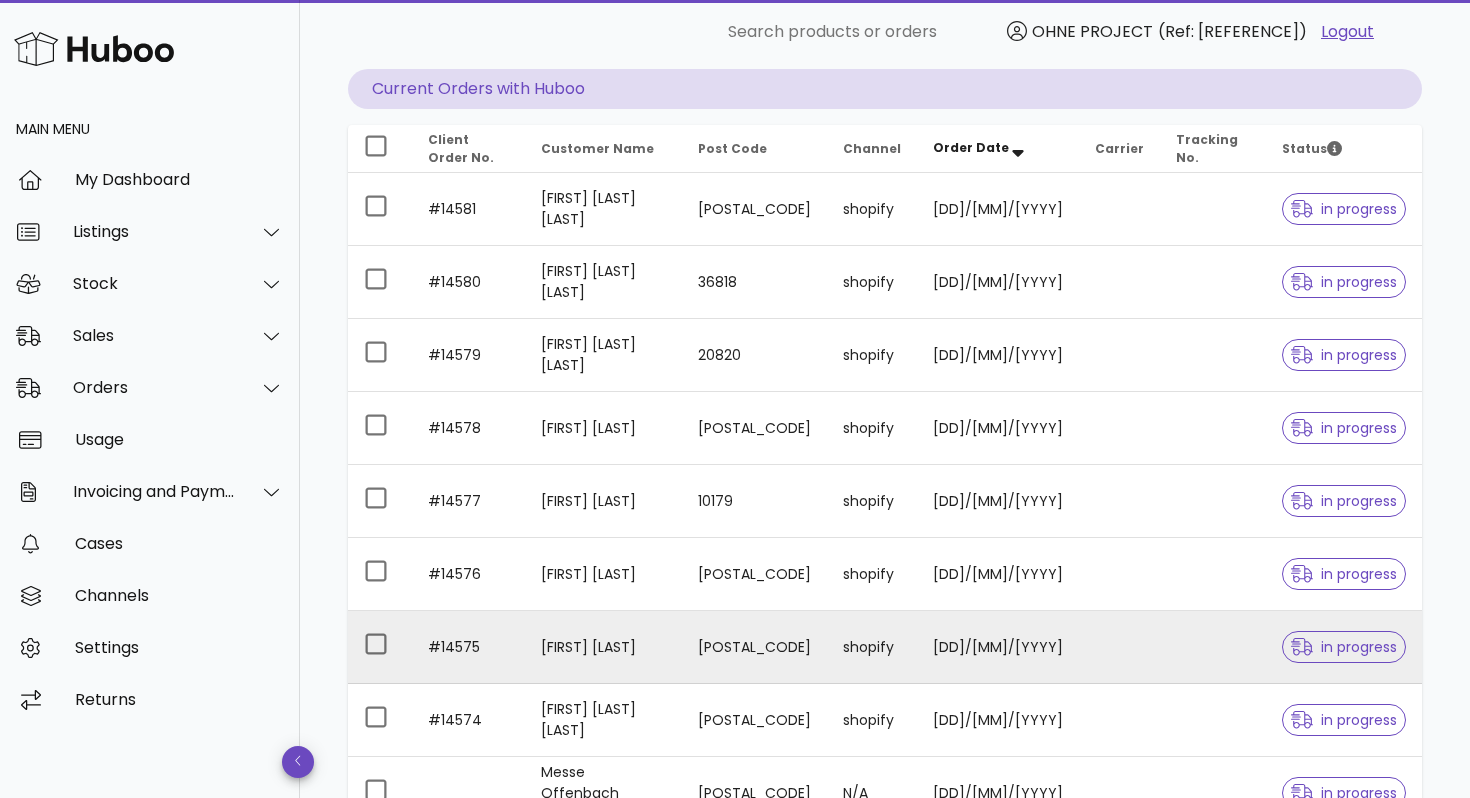 click on "[FIRST] [LAST]" at bounding box center (603, 647) 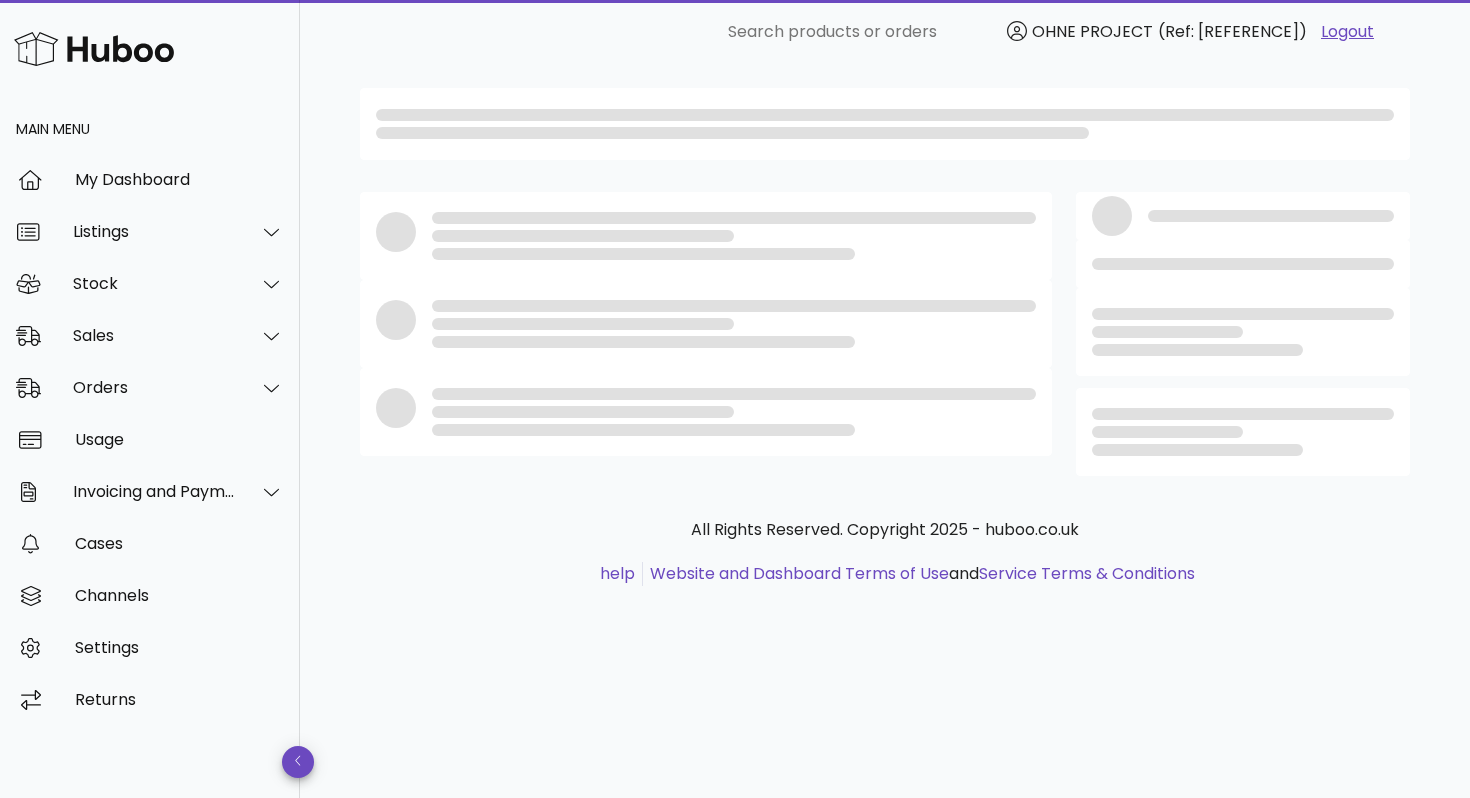scroll, scrollTop: 0, scrollLeft: 0, axis: both 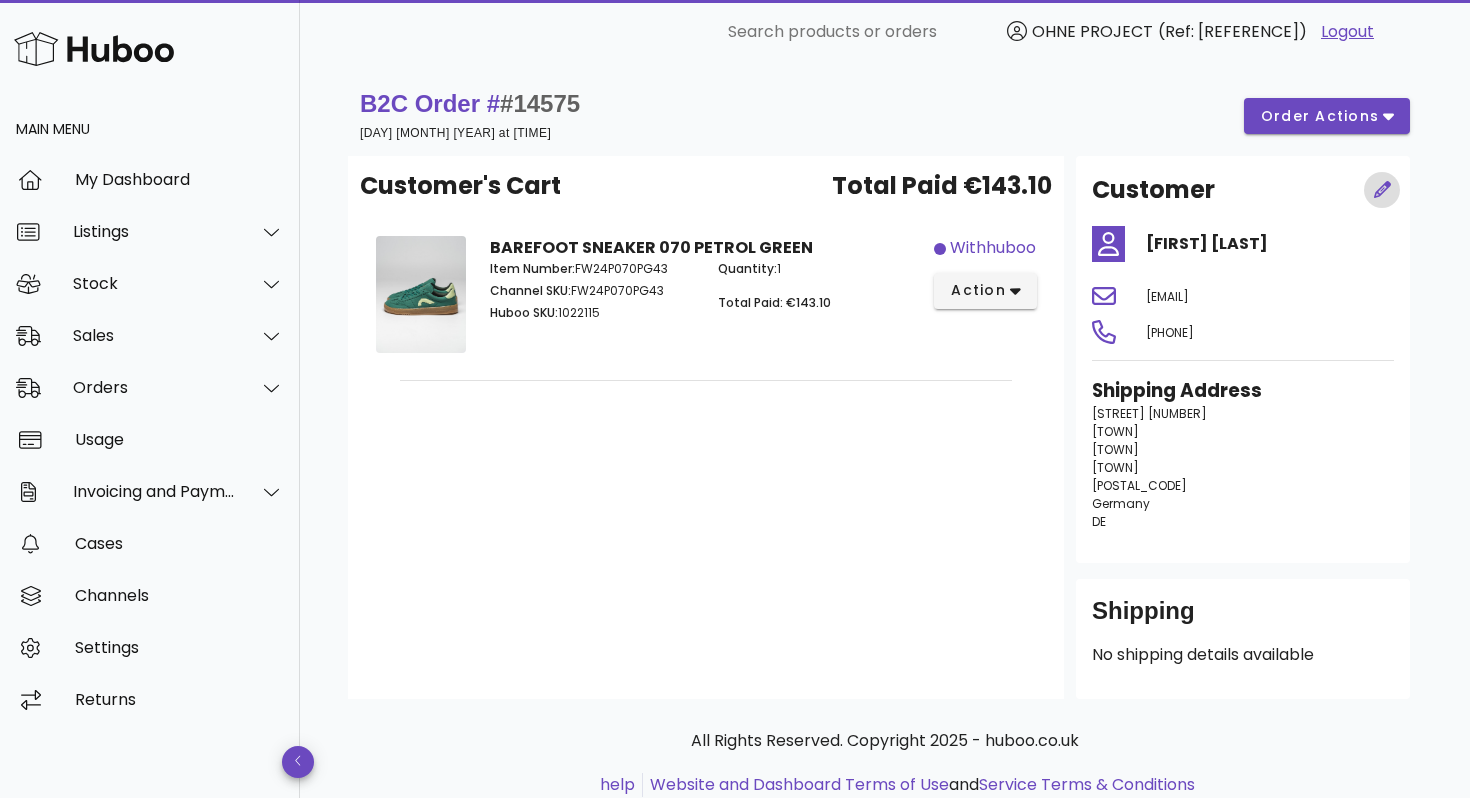 click 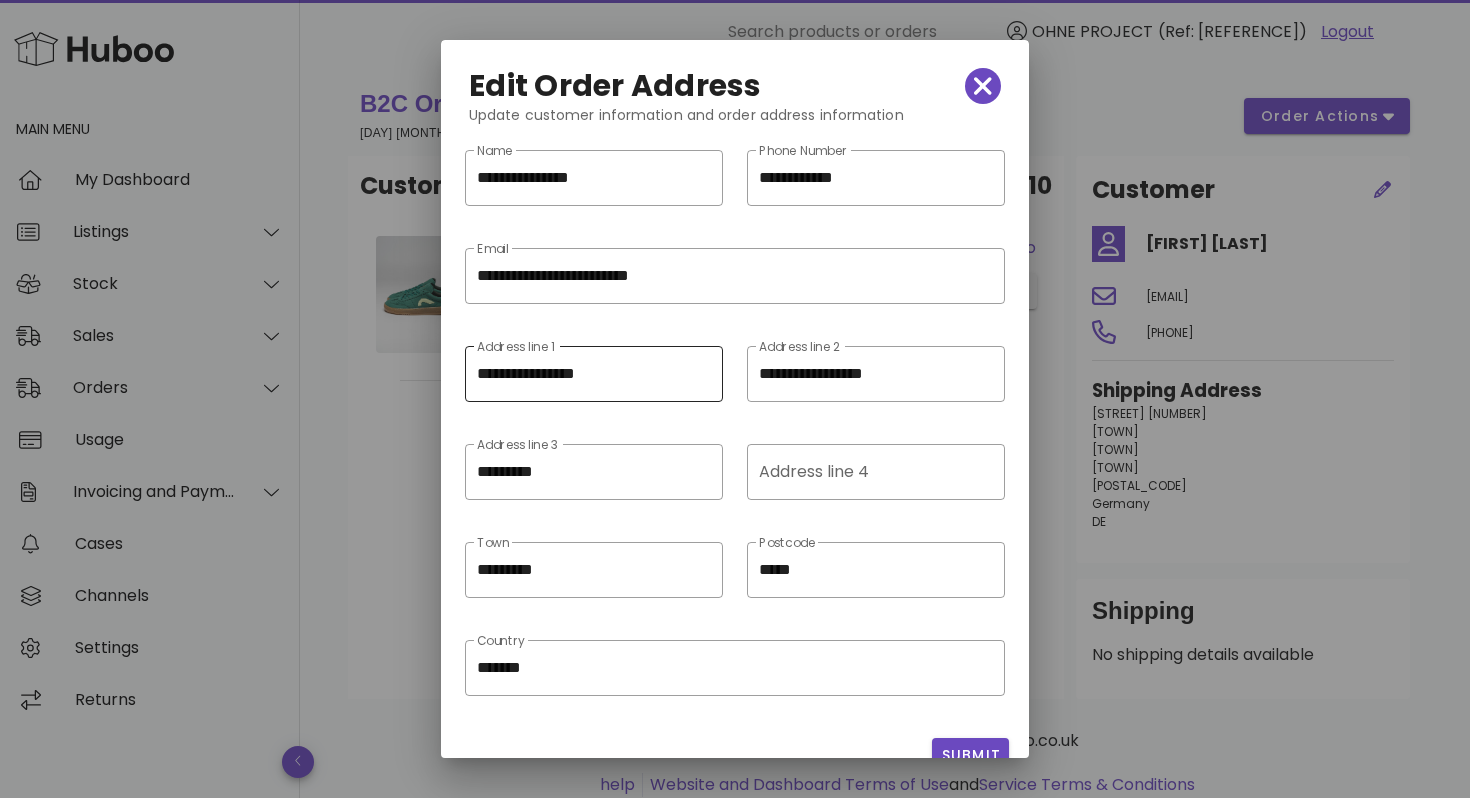 click on "**********" at bounding box center (594, 374) 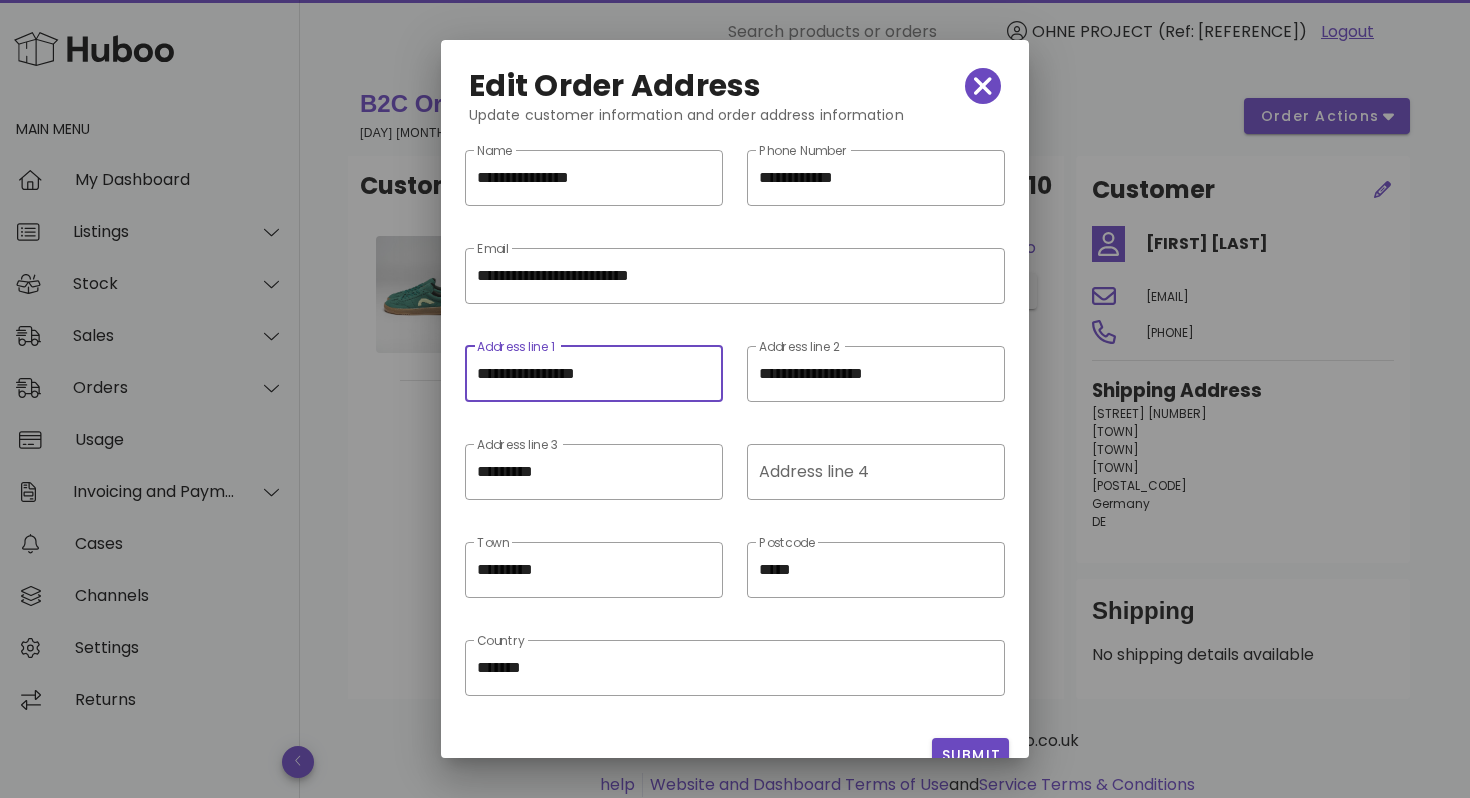 click on "**********" at bounding box center (594, 374) 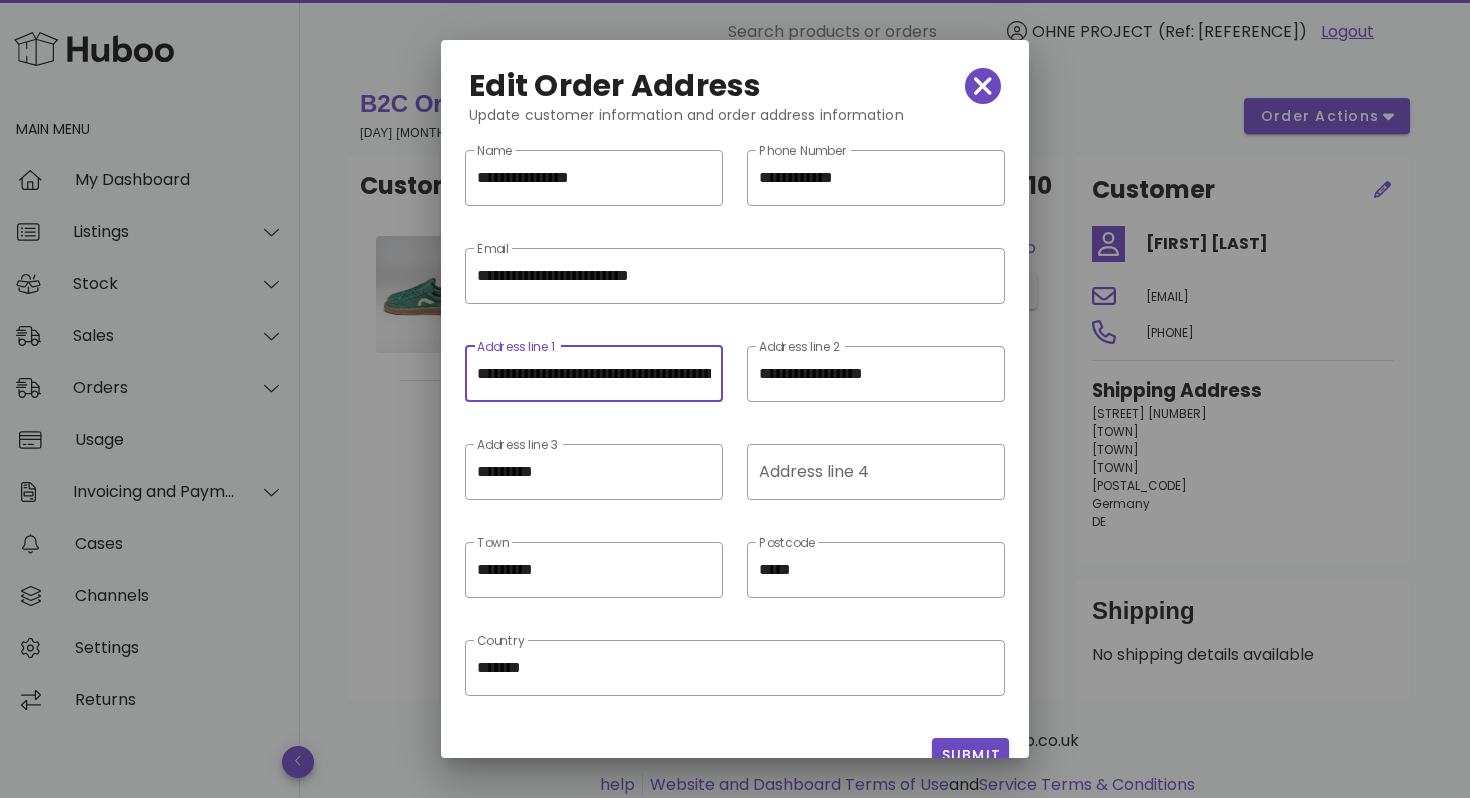 scroll, scrollTop: 0, scrollLeft: 182, axis: horizontal 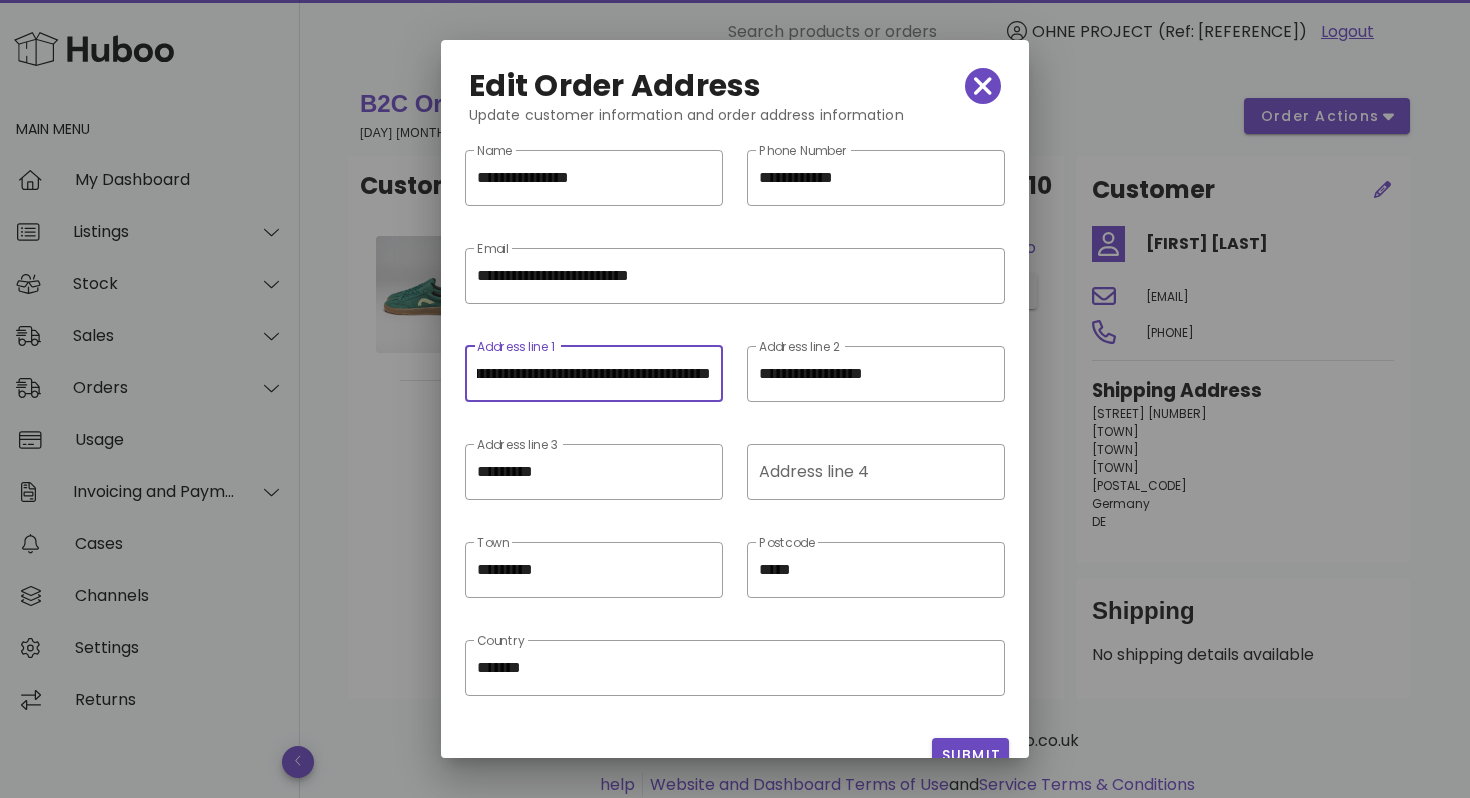 click on "**********" at bounding box center (594, 374) 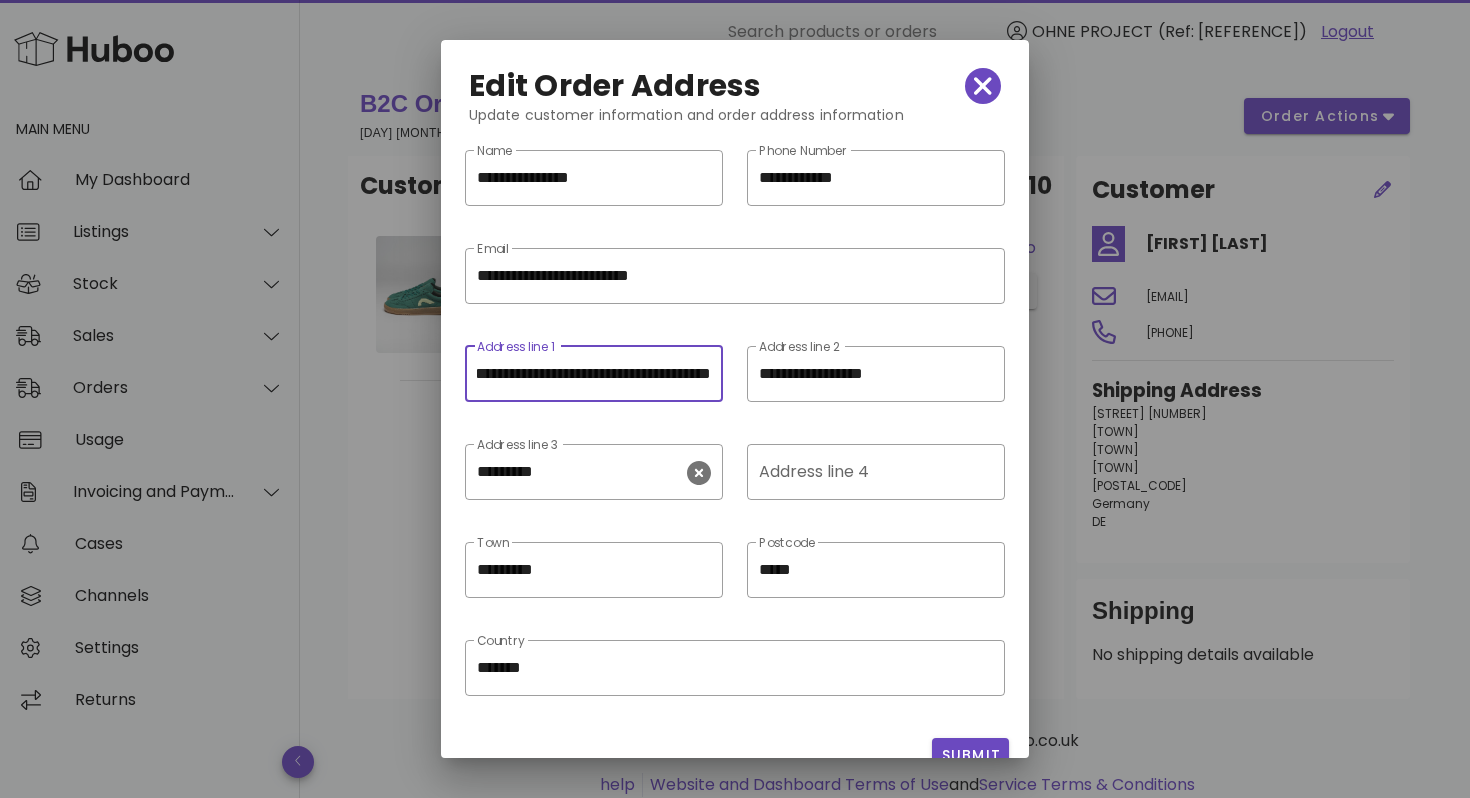 scroll, scrollTop: 0, scrollLeft: 102, axis: horizontal 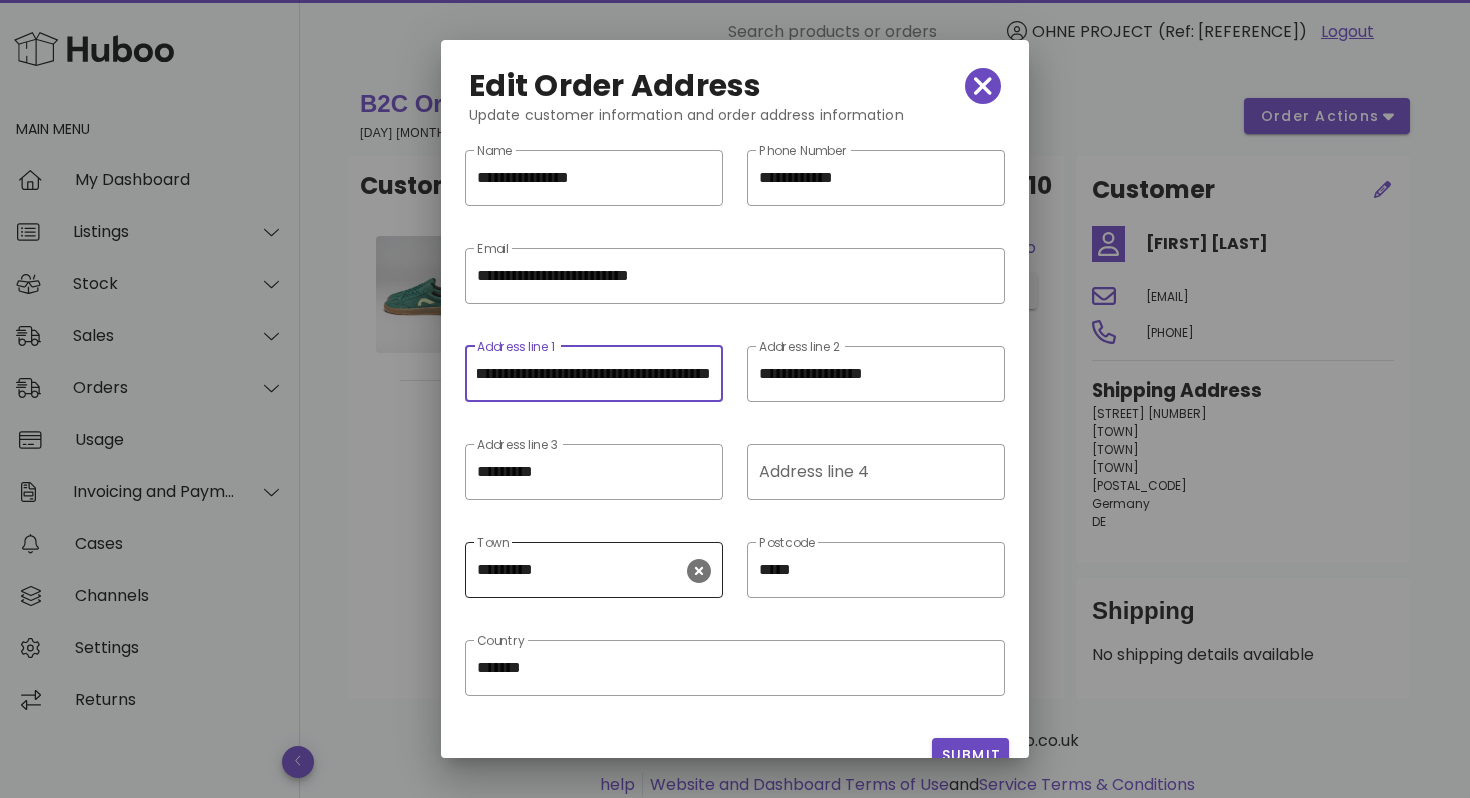type on "**********" 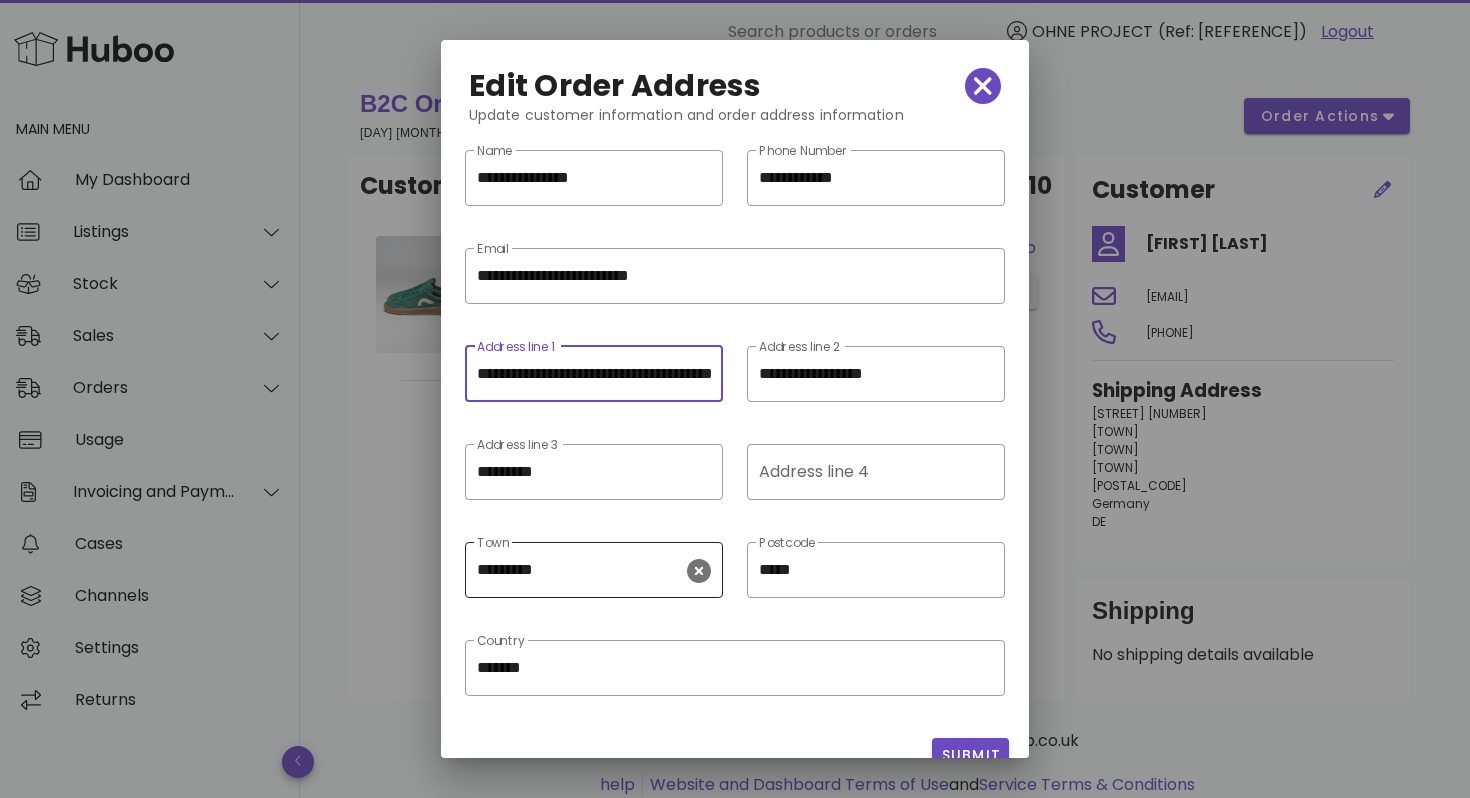 click on "*********" at bounding box center (580, 570) 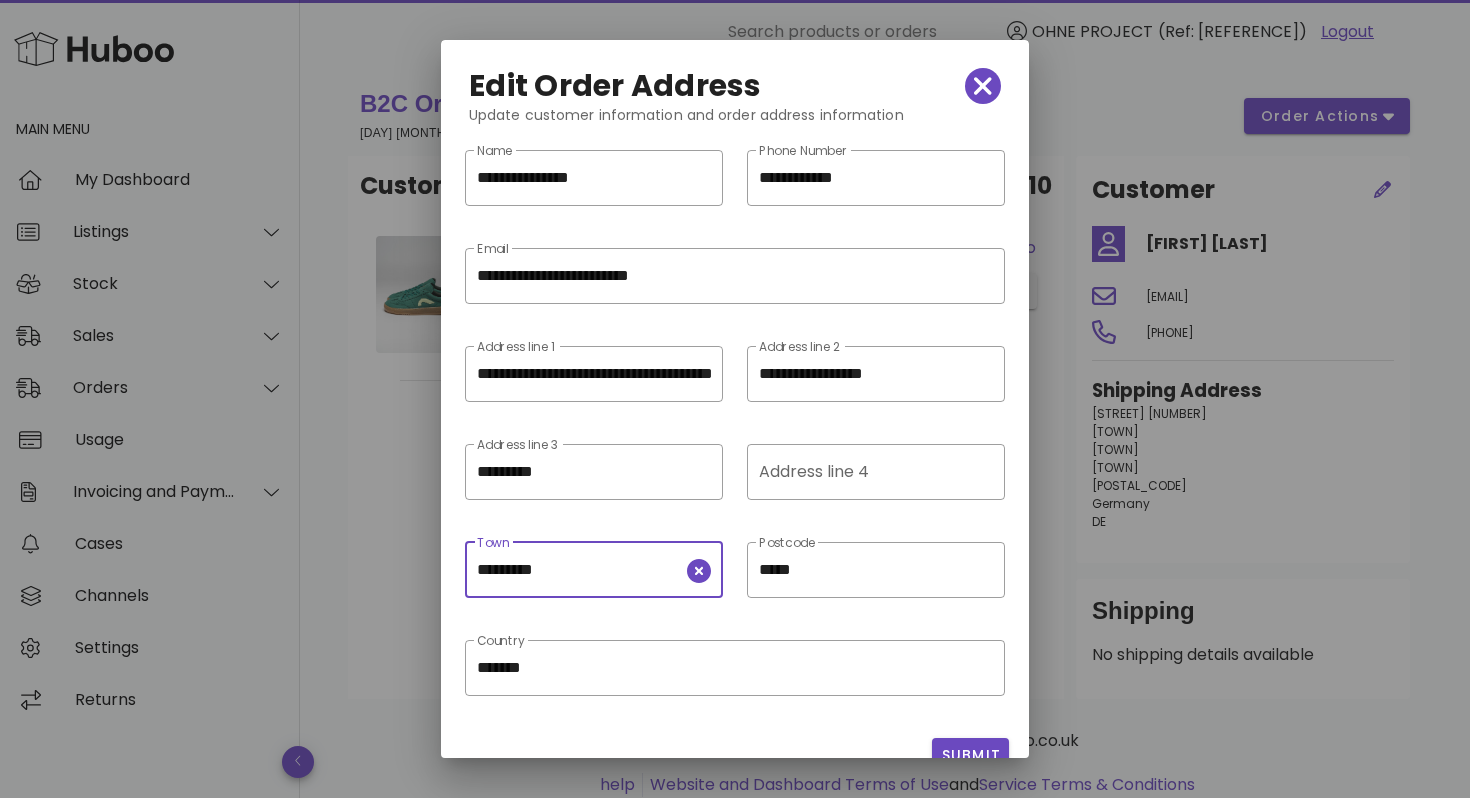 paste 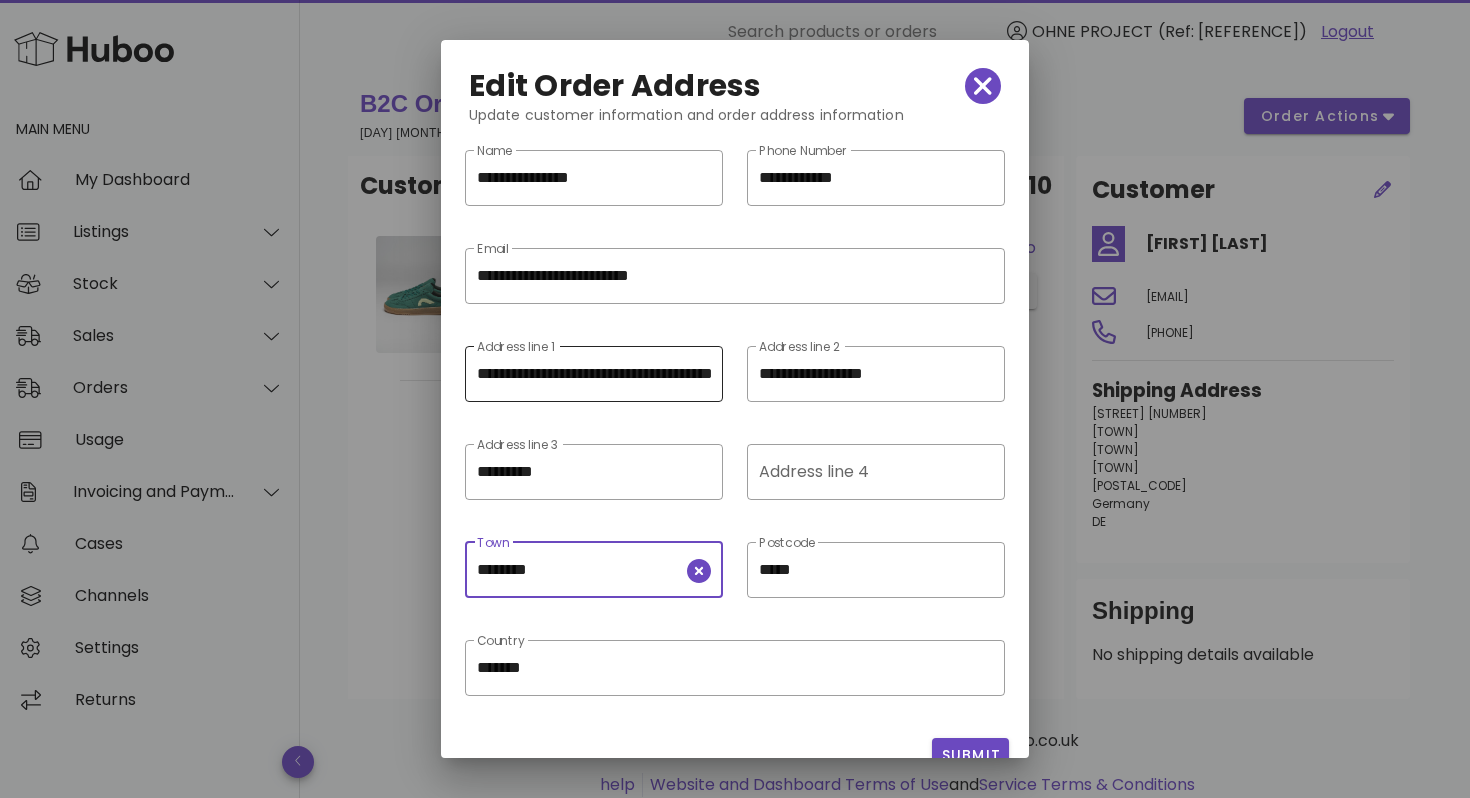 type on "********" 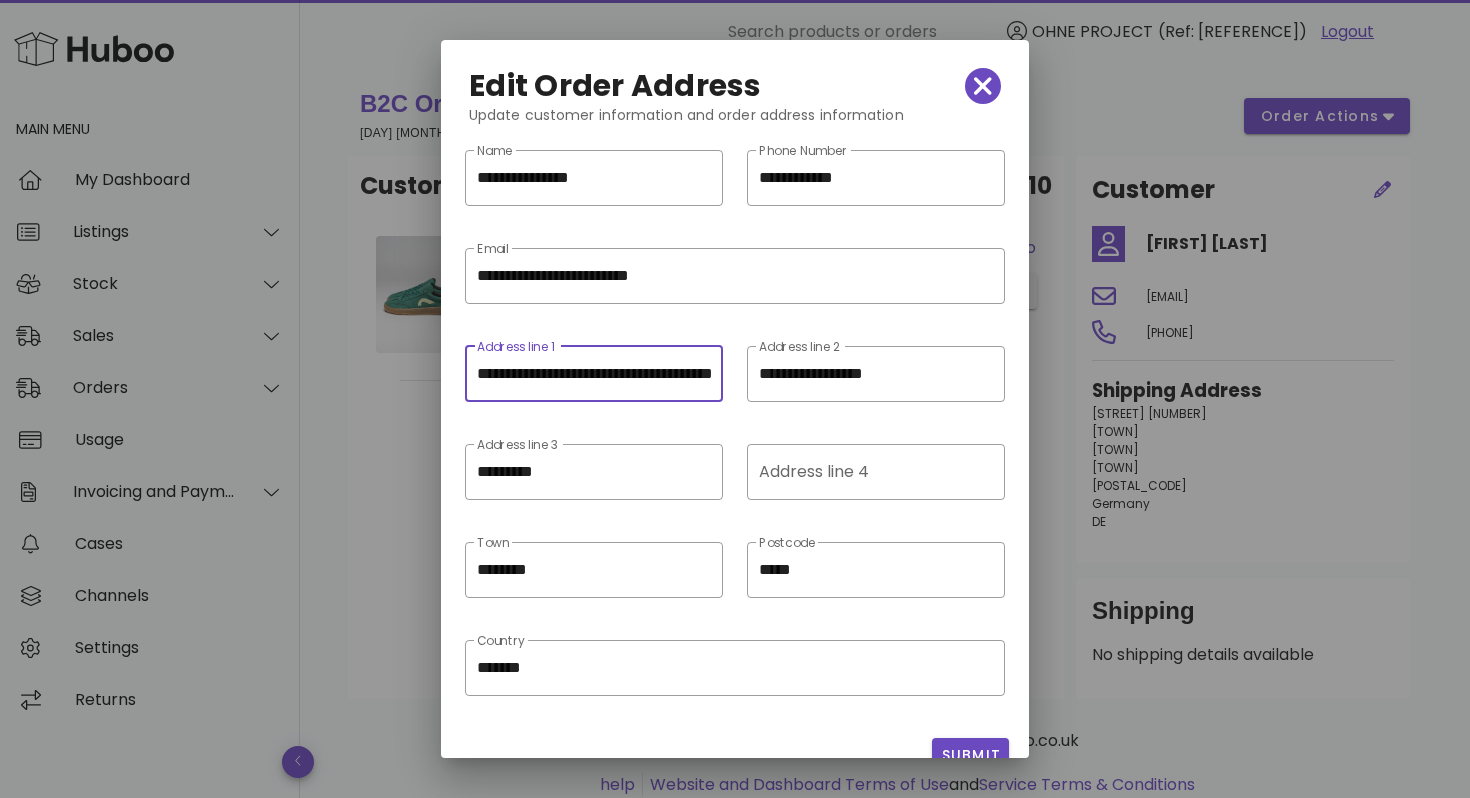 scroll, scrollTop: 1, scrollLeft: 0, axis: vertical 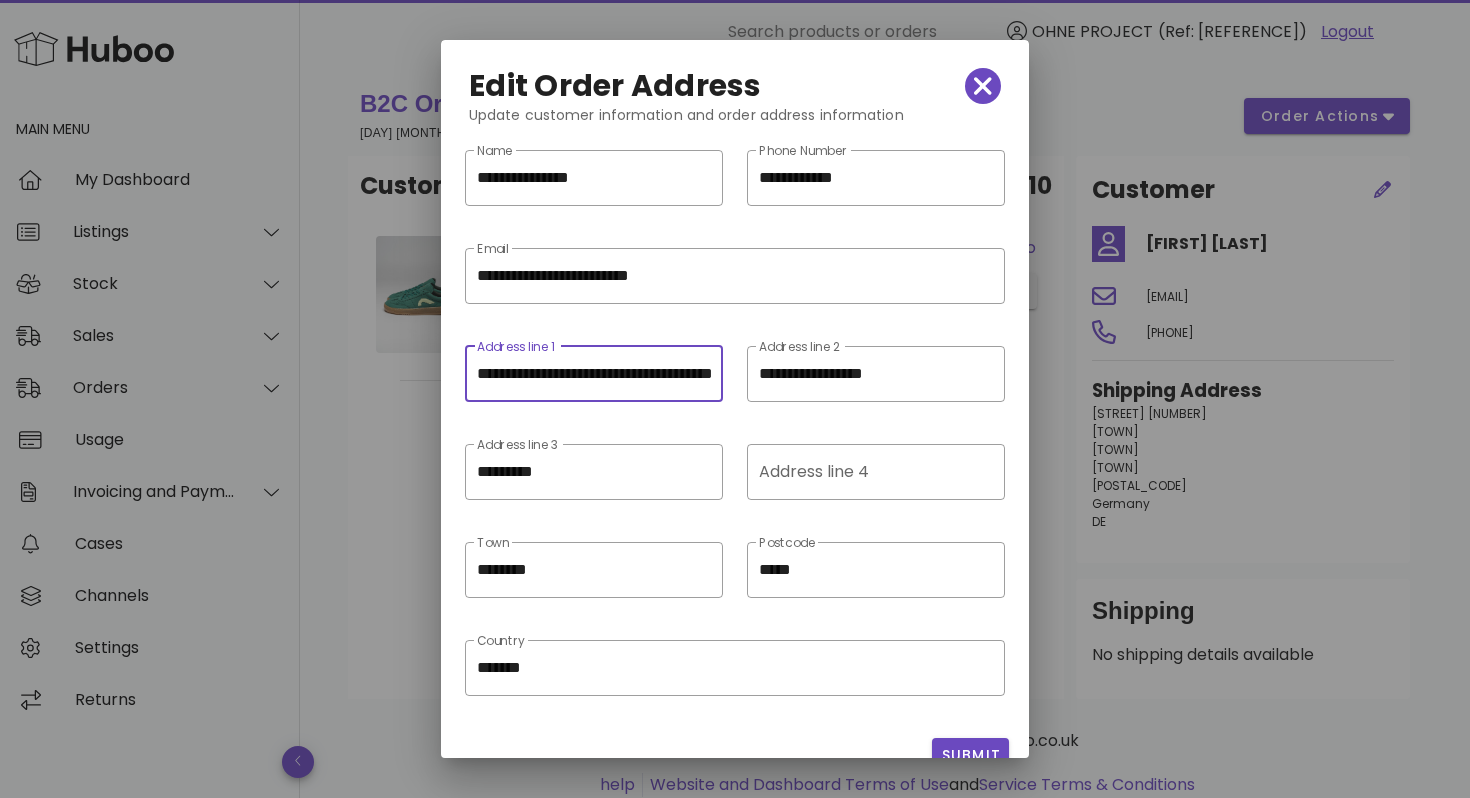 drag, startPoint x: 612, startPoint y: 373, endPoint x: 419, endPoint y: 374, distance: 193.0026 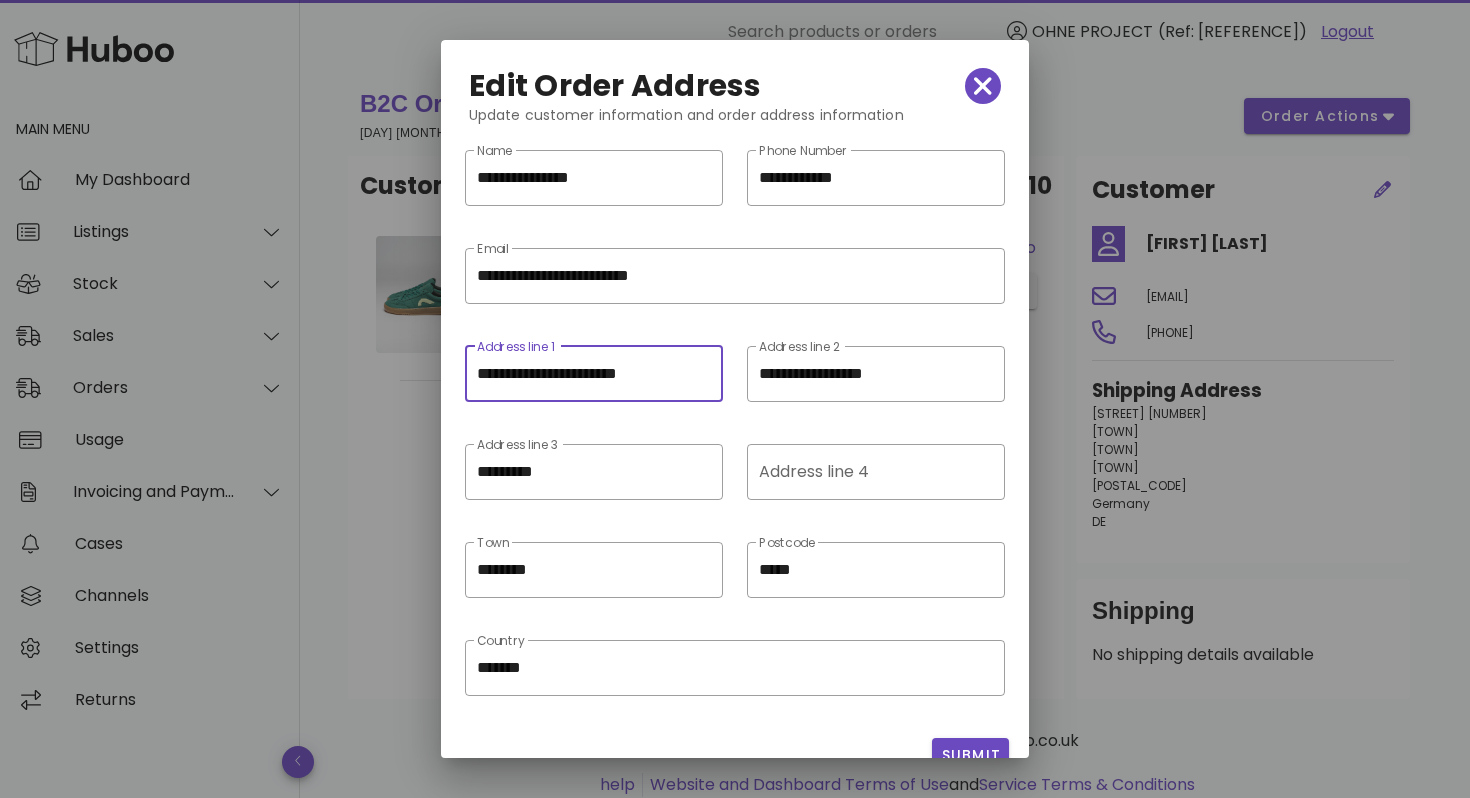 click on "**********" at bounding box center (594, 374) 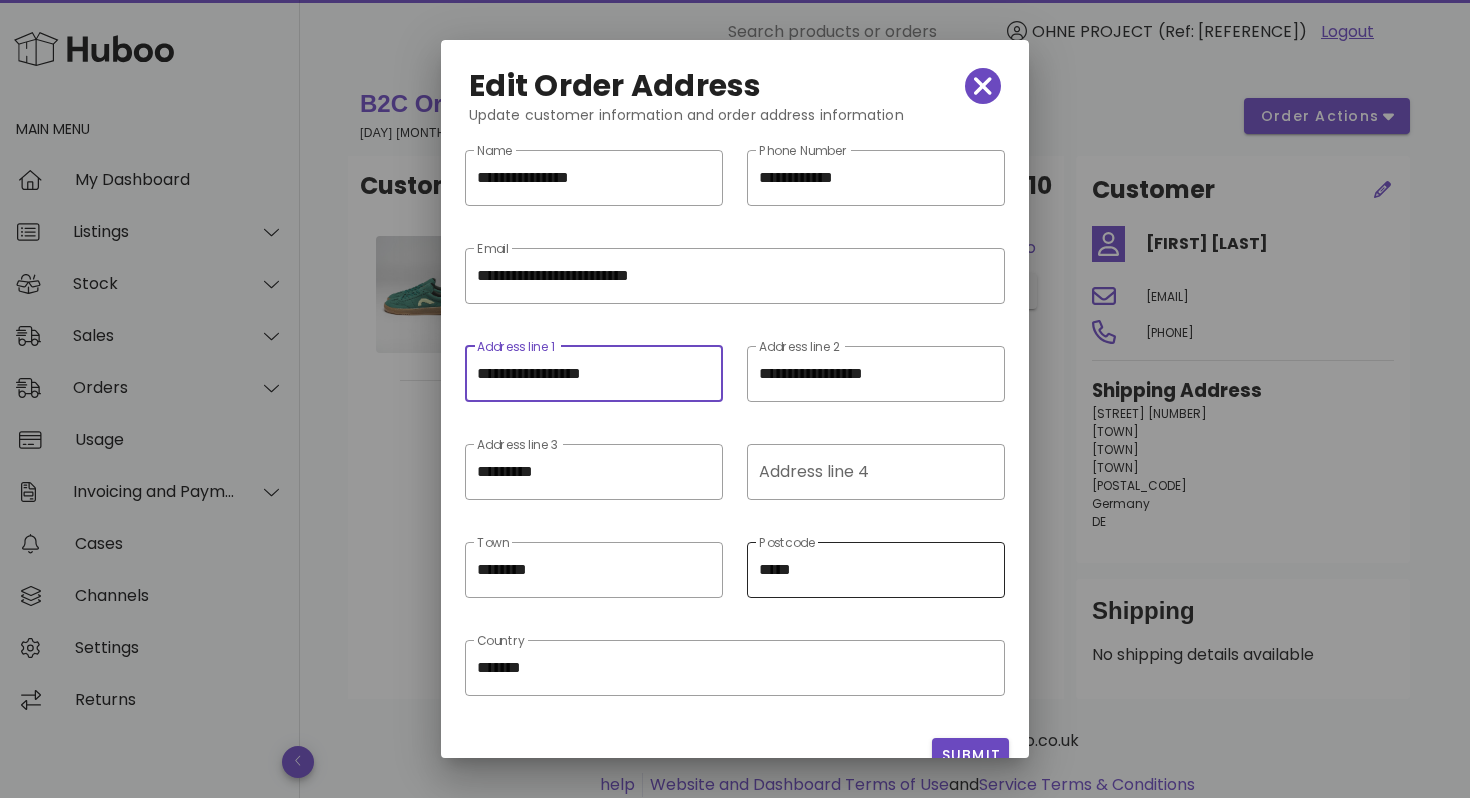 type on "**********" 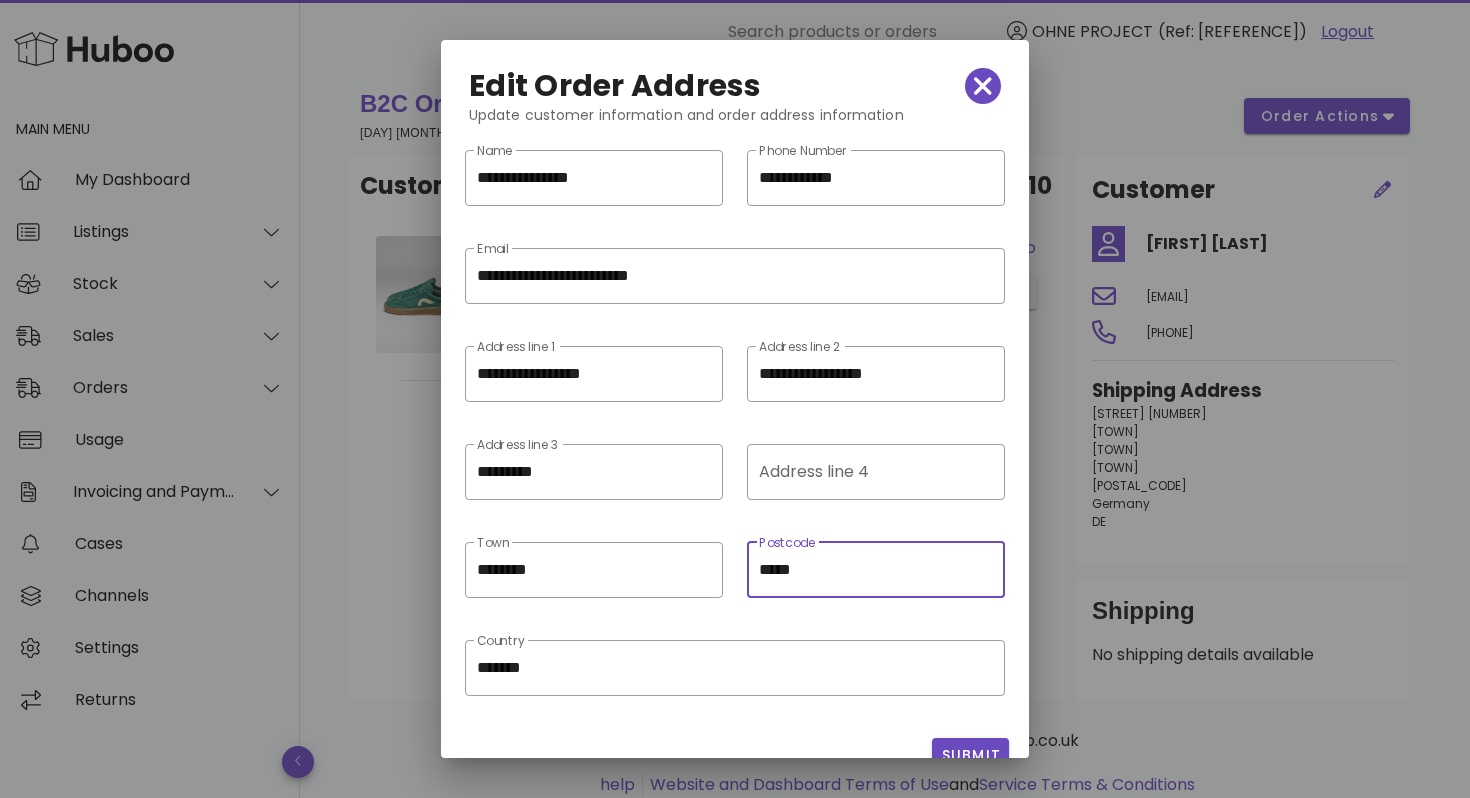 scroll, scrollTop: 0, scrollLeft: 0, axis: both 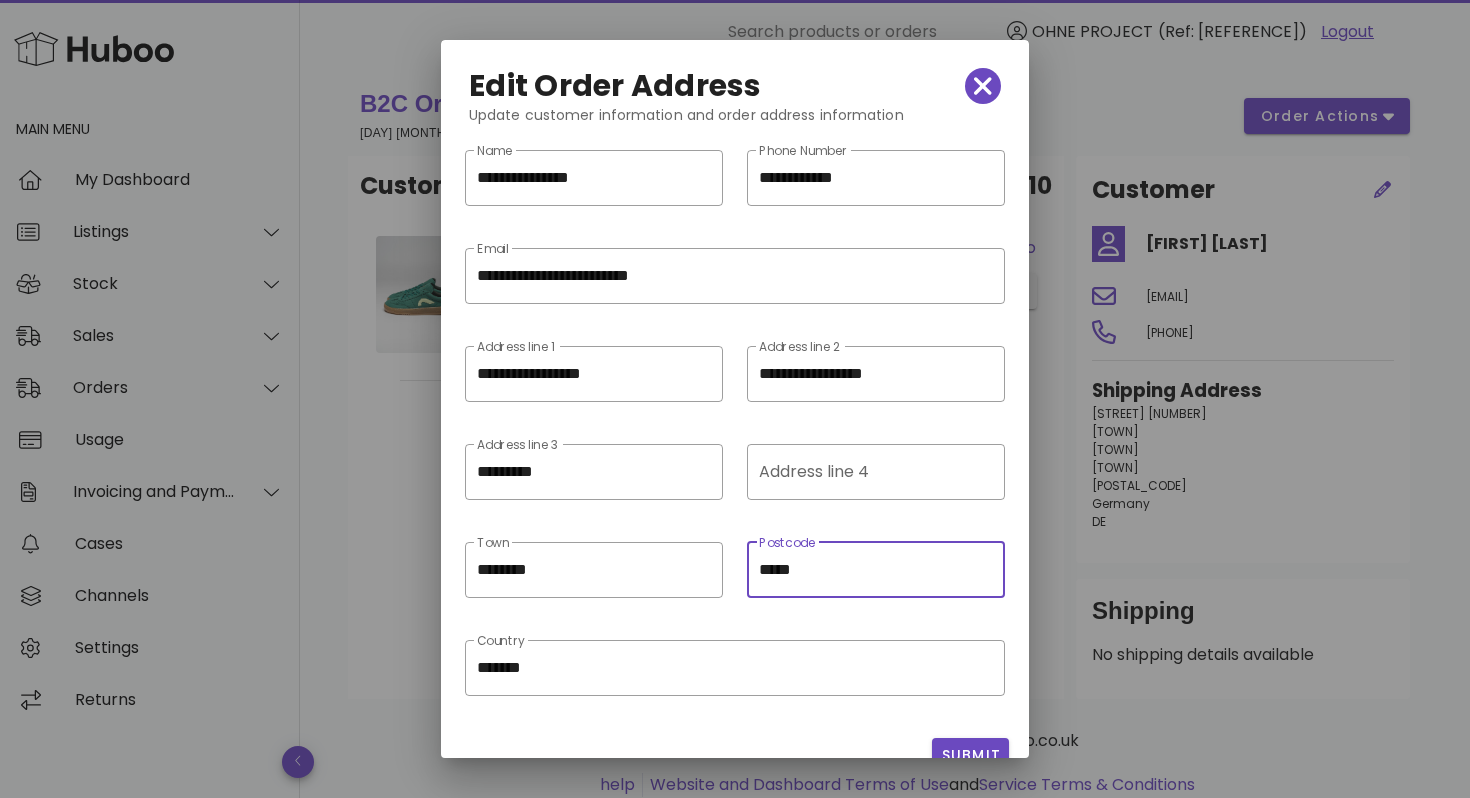 click on "*****" at bounding box center (876, 570) 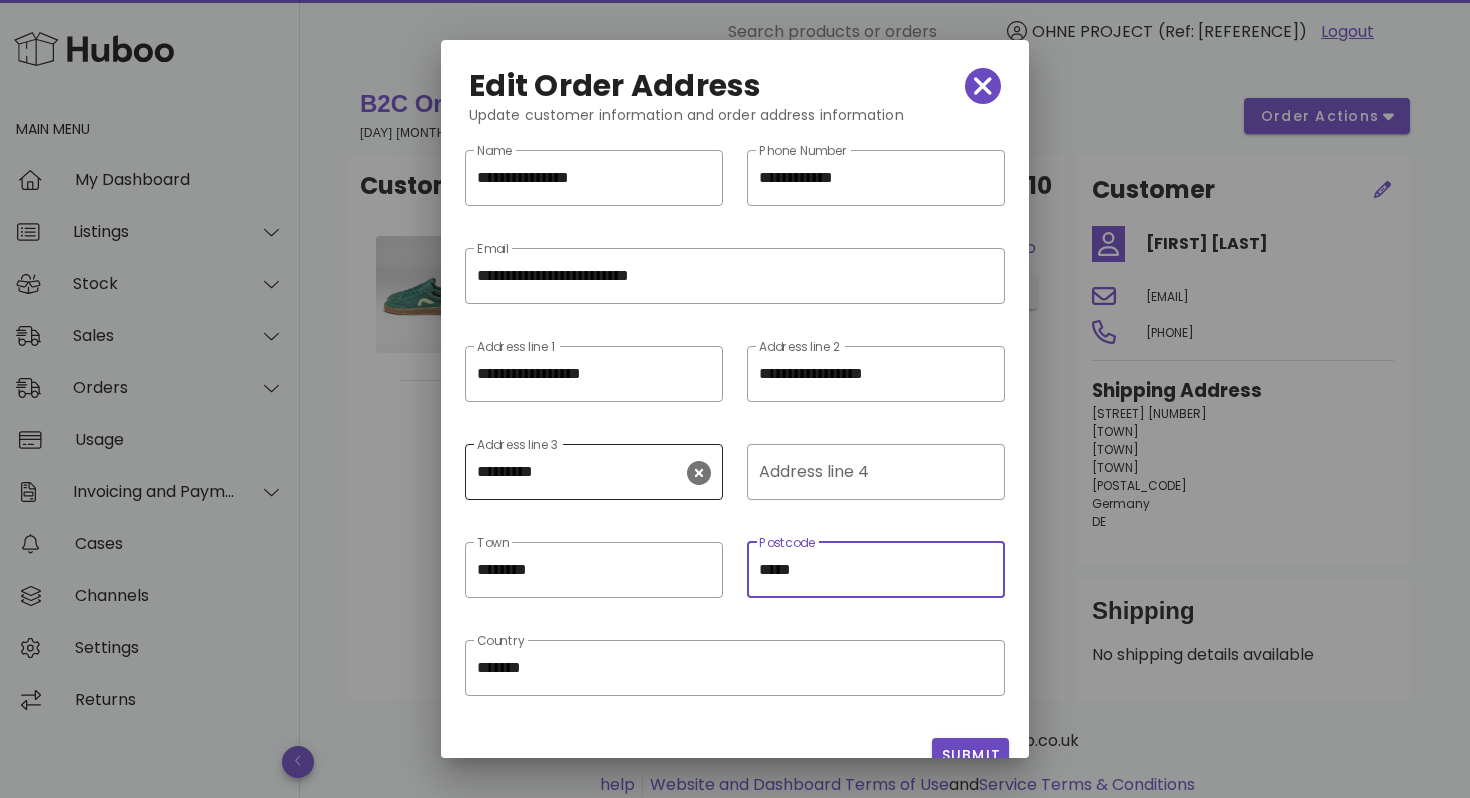 type on "*****" 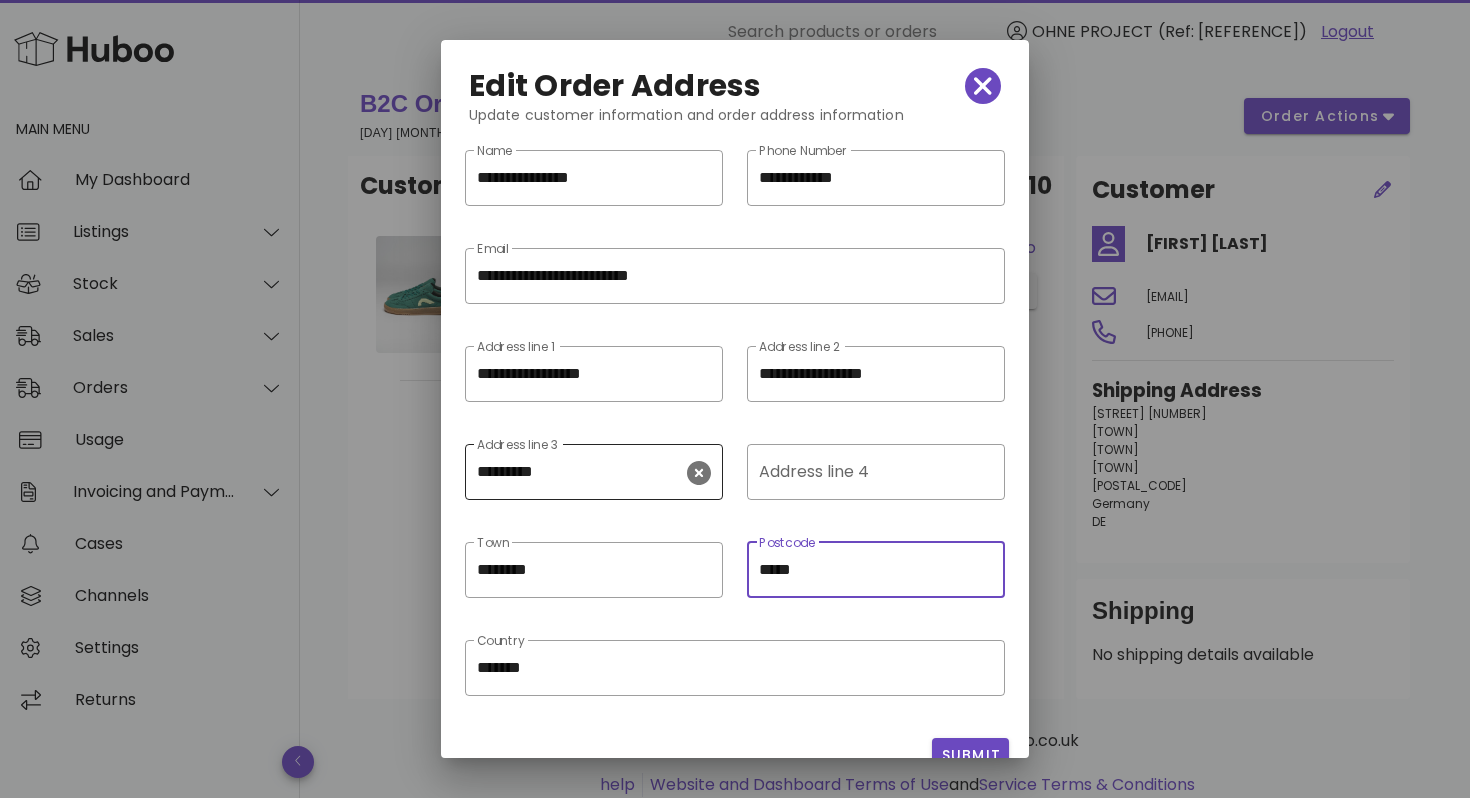 click on "*********" at bounding box center (580, 472) 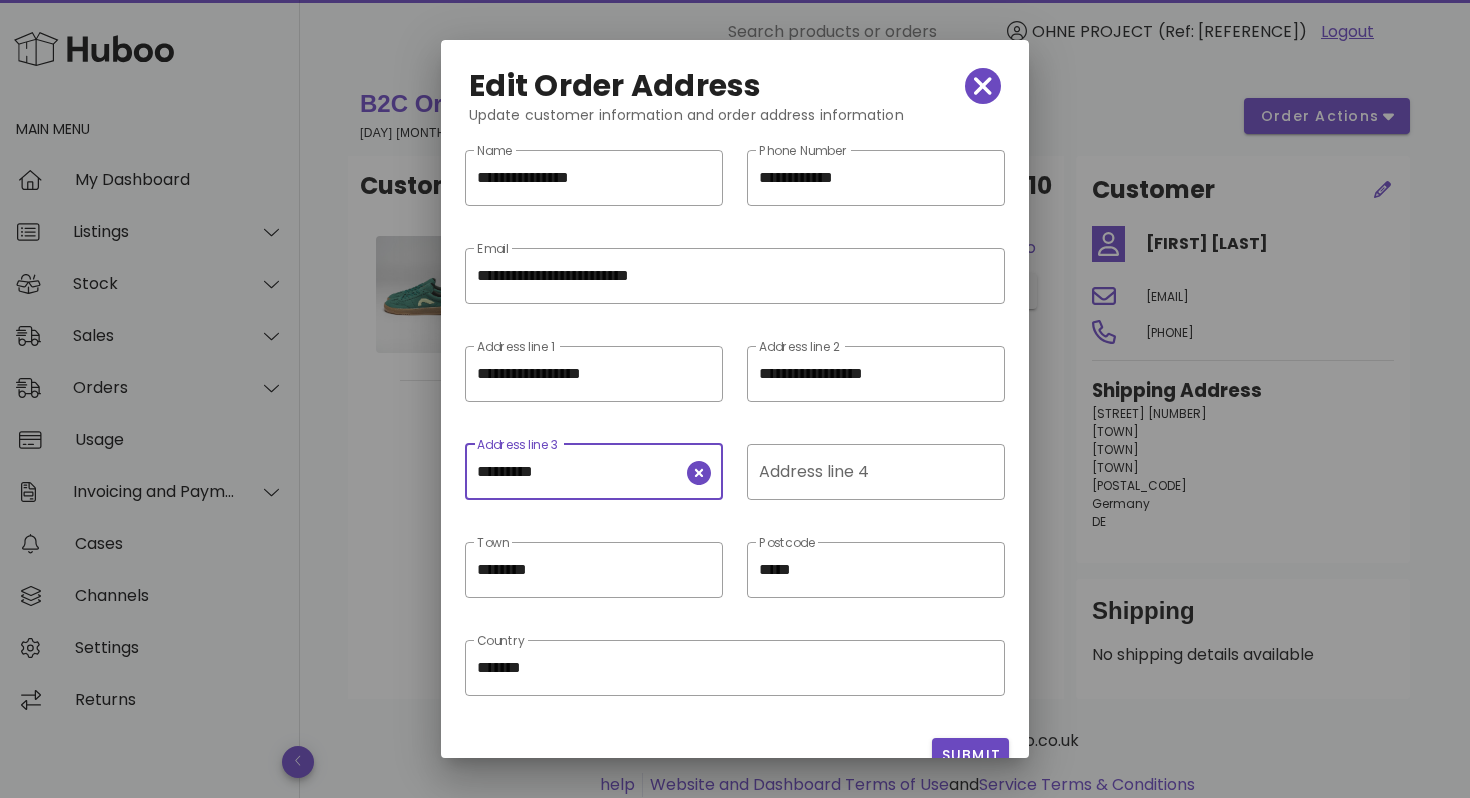 click on "*********" at bounding box center (580, 472) 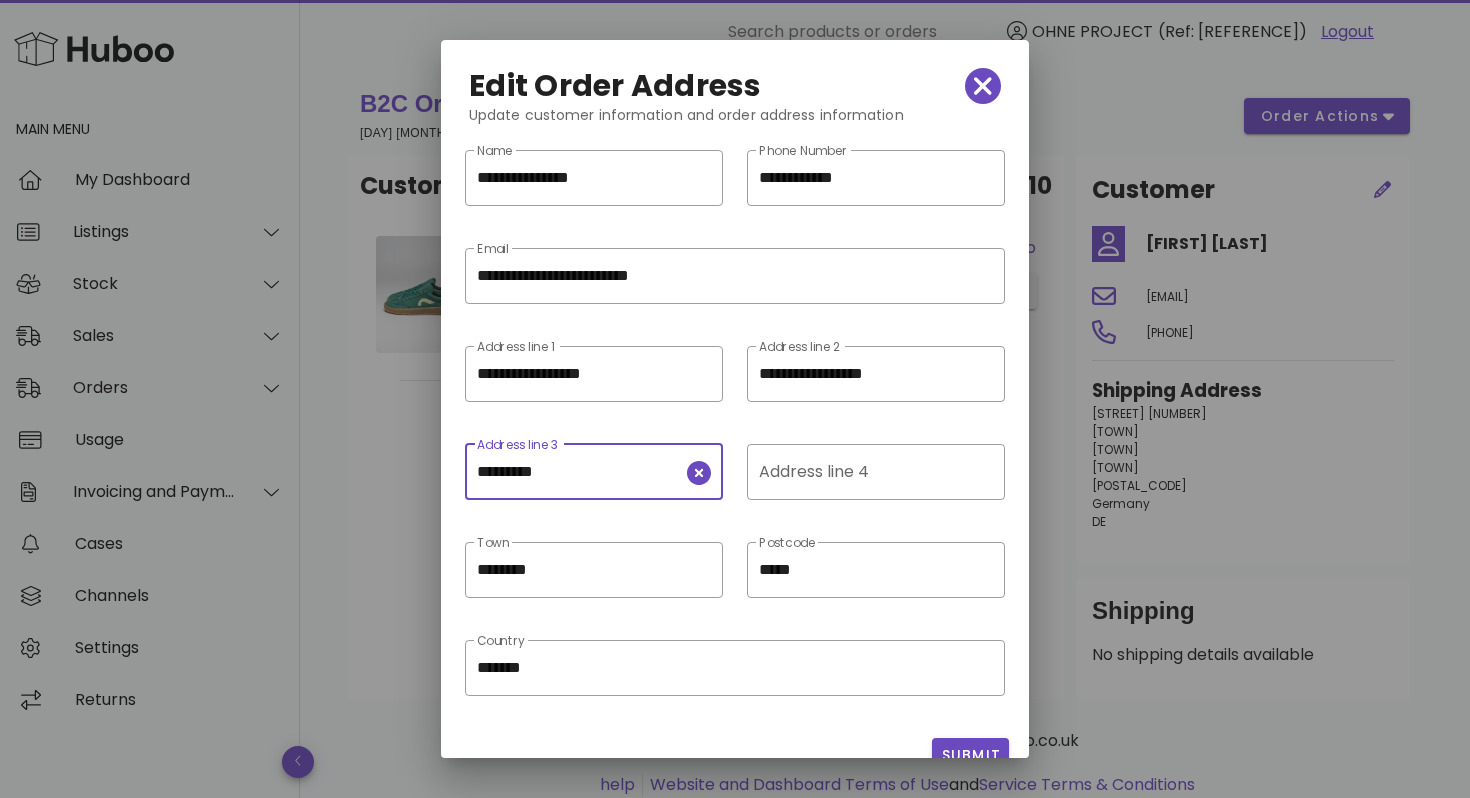 click on "*********" at bounding box center (580, 472) 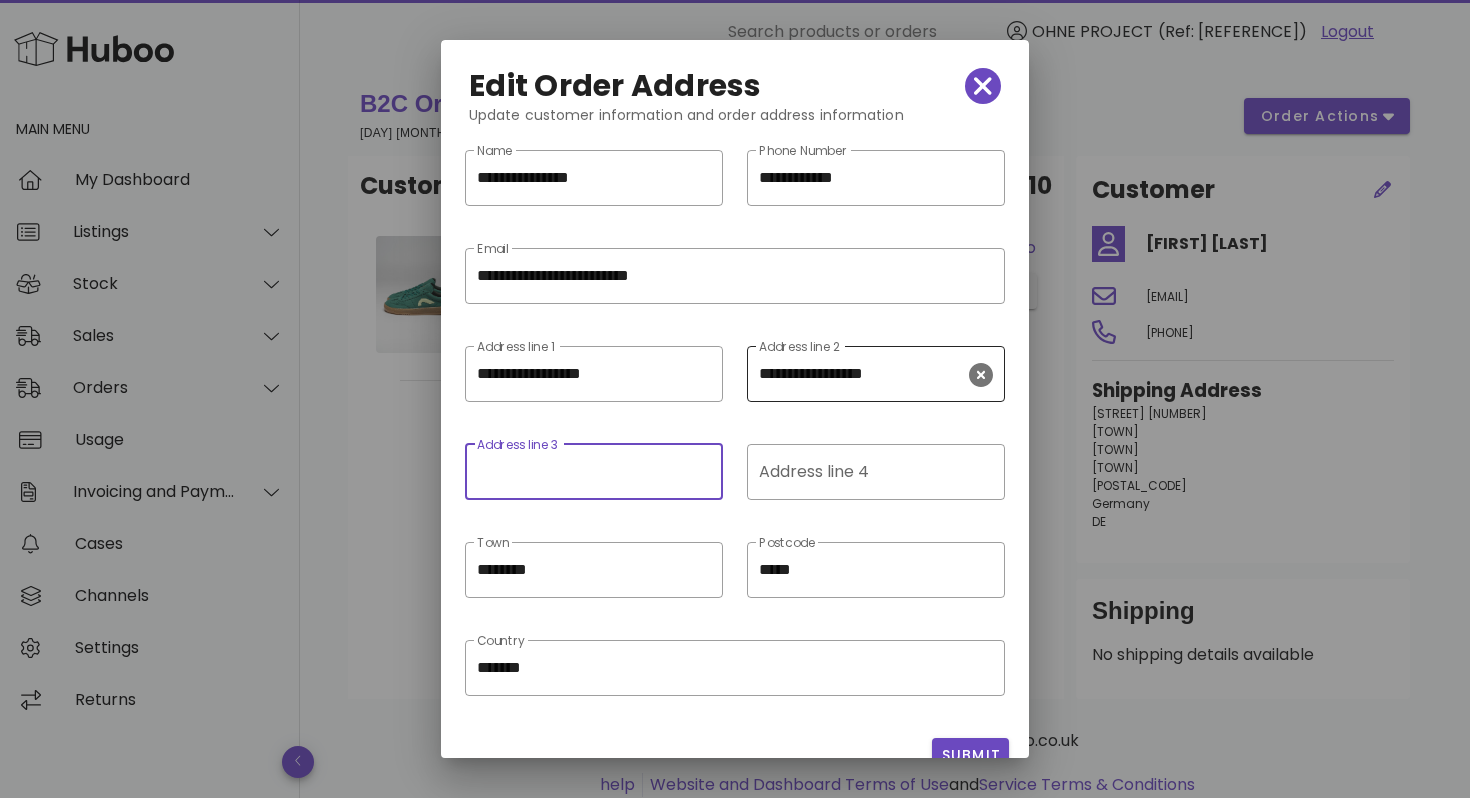 type 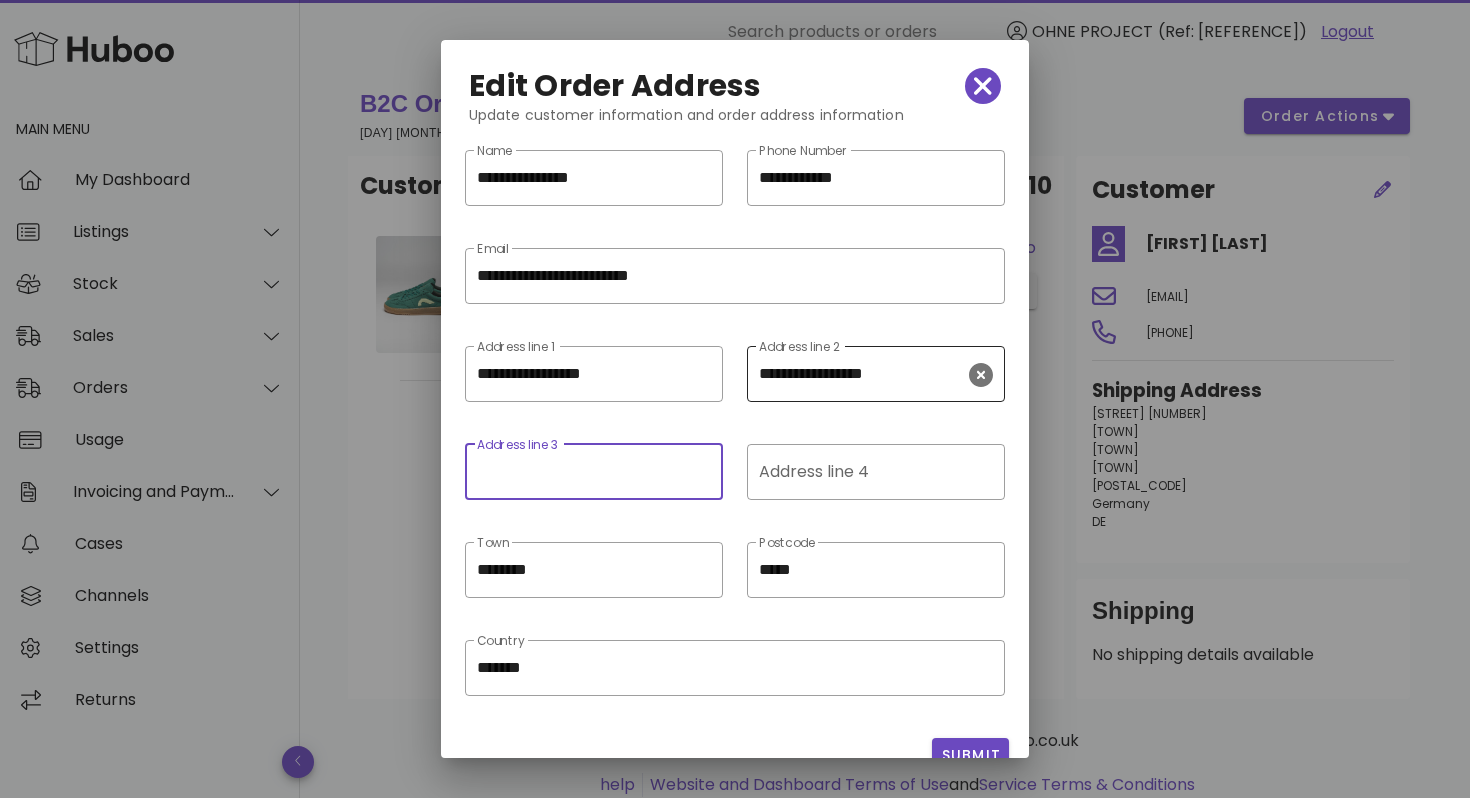 click on "**********" at bounding box center (862, 374) 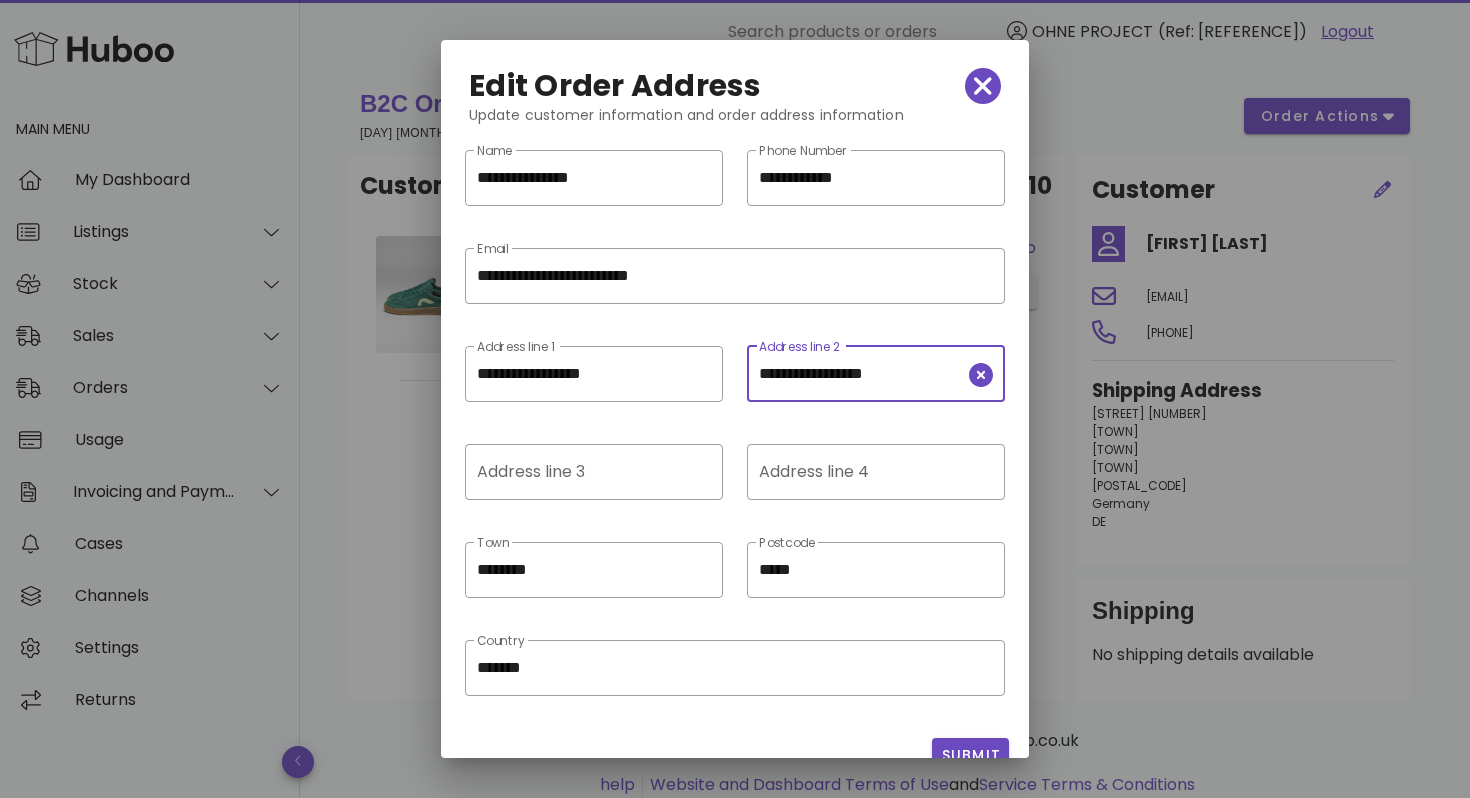 click on "**********" at bounding box center [862, 374] 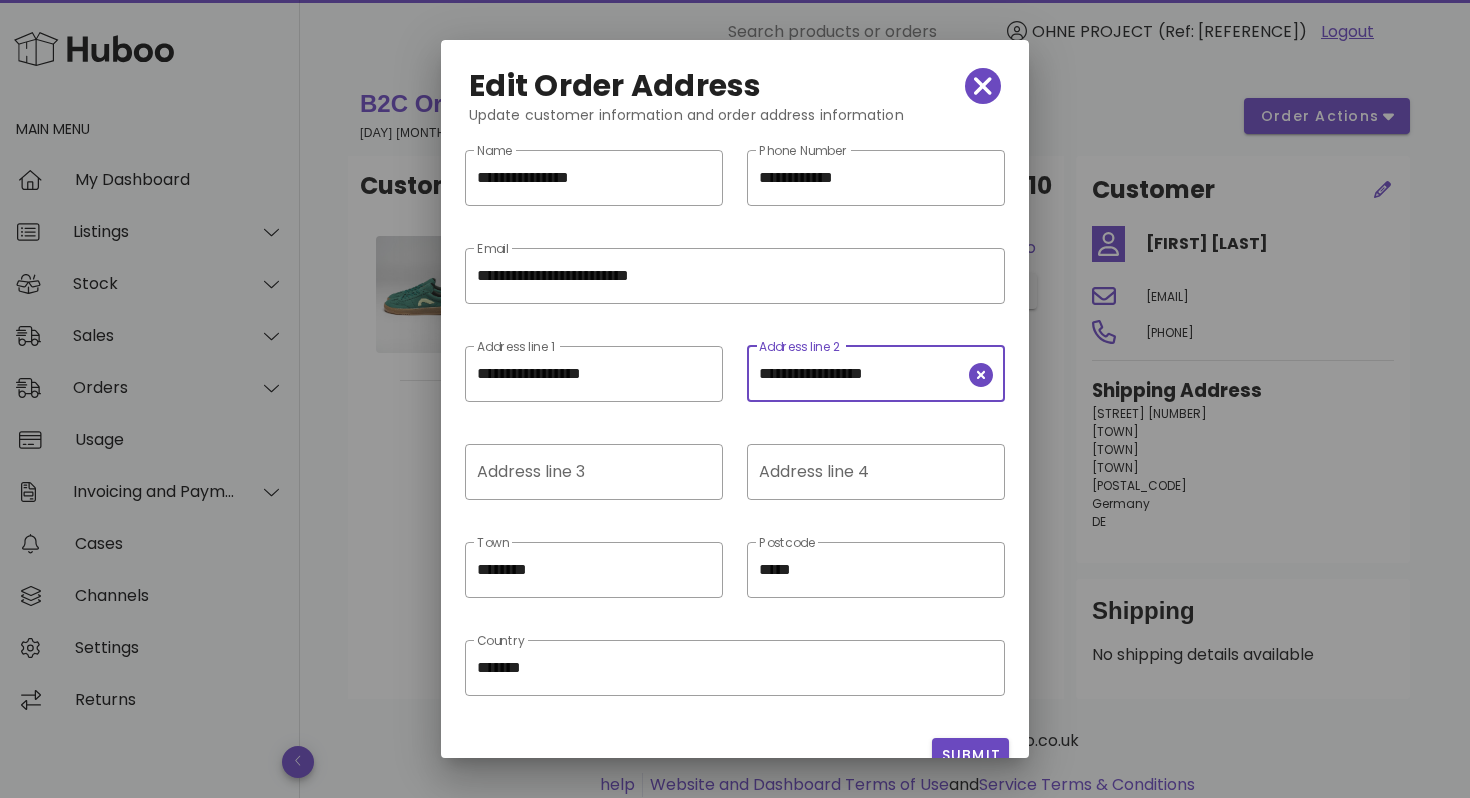 click on "**********" at bounding box center (862, 374) 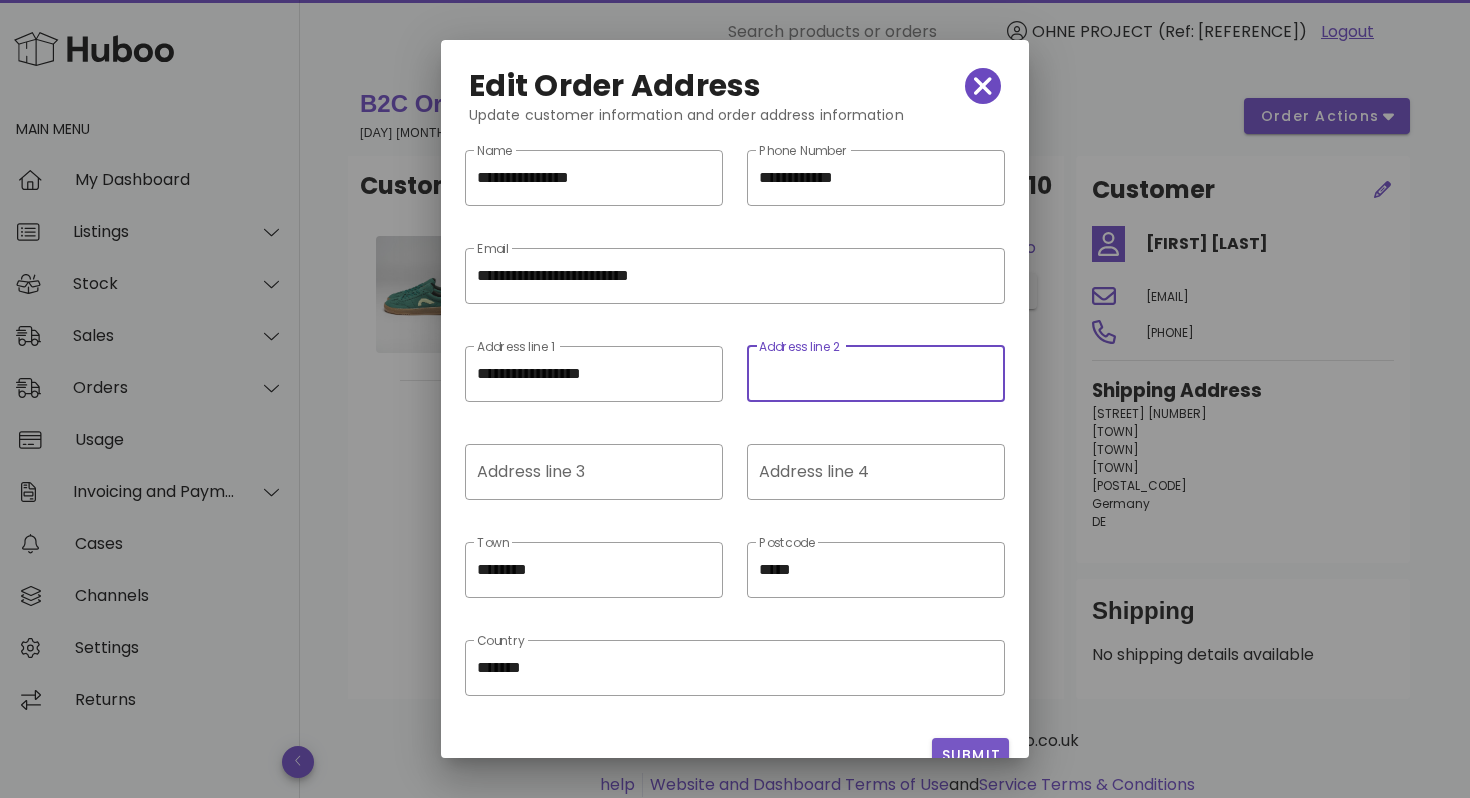 type 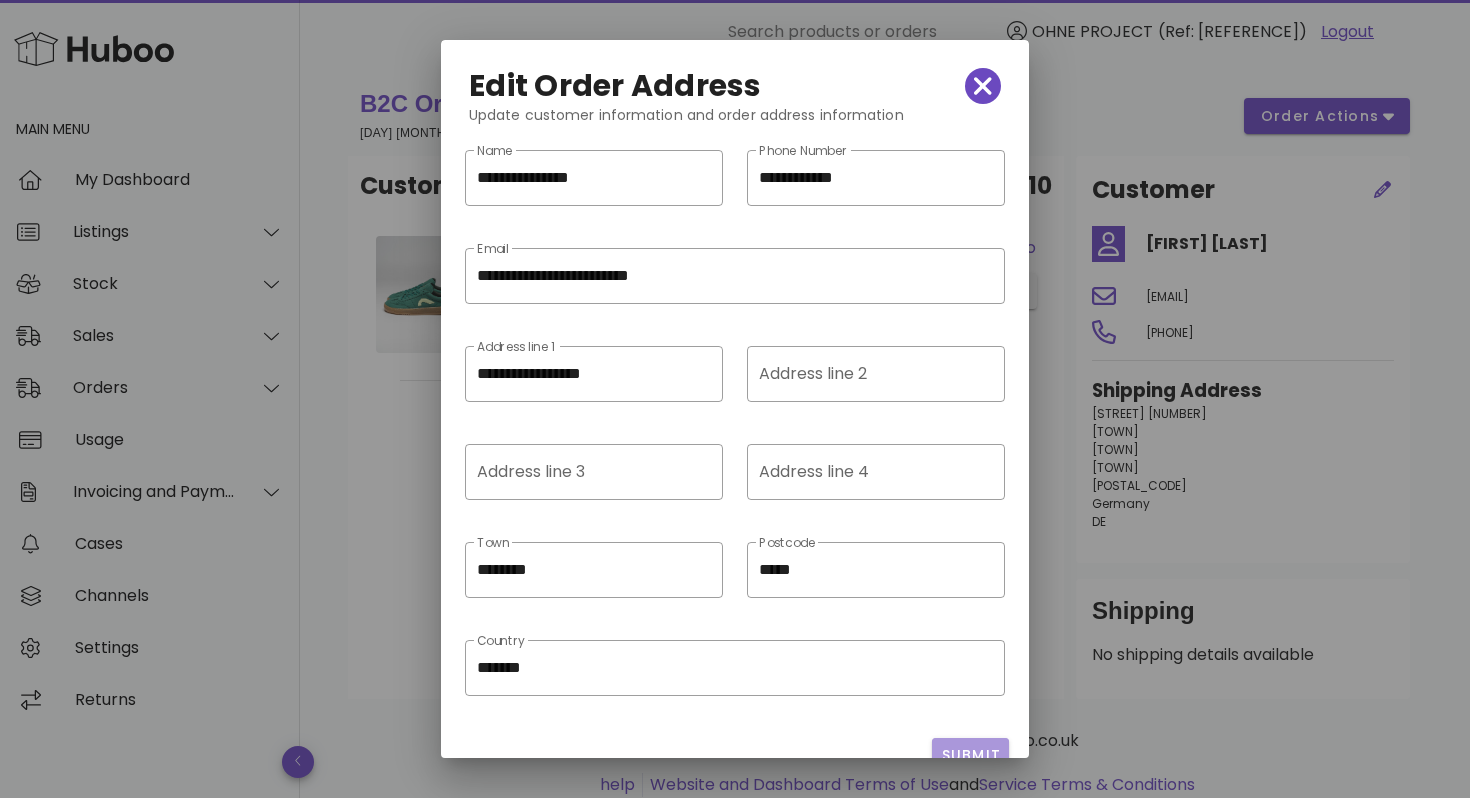click on "Submit" at bounding box center [970, 756] 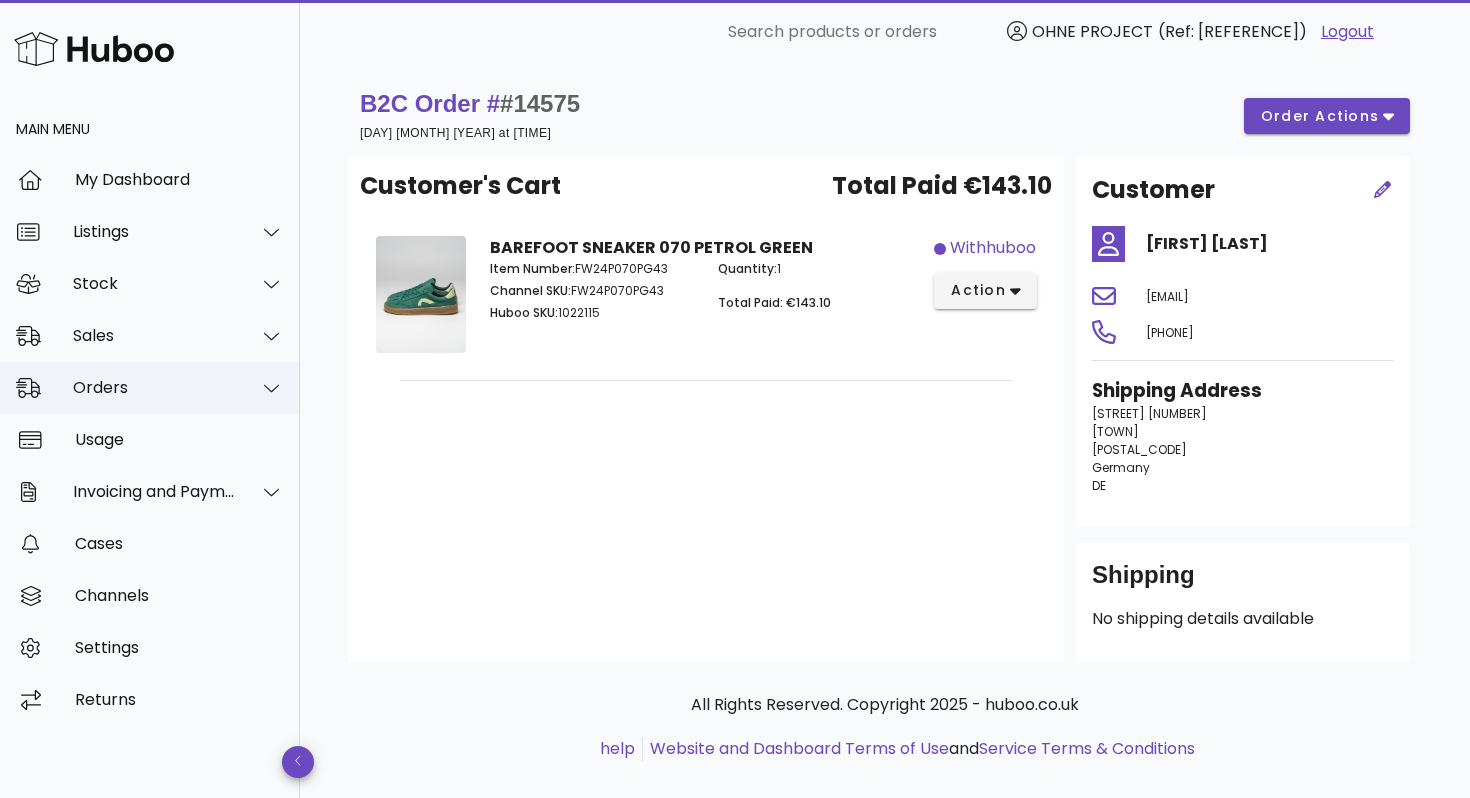 click on "Orders" at bounding box center [154, 387] 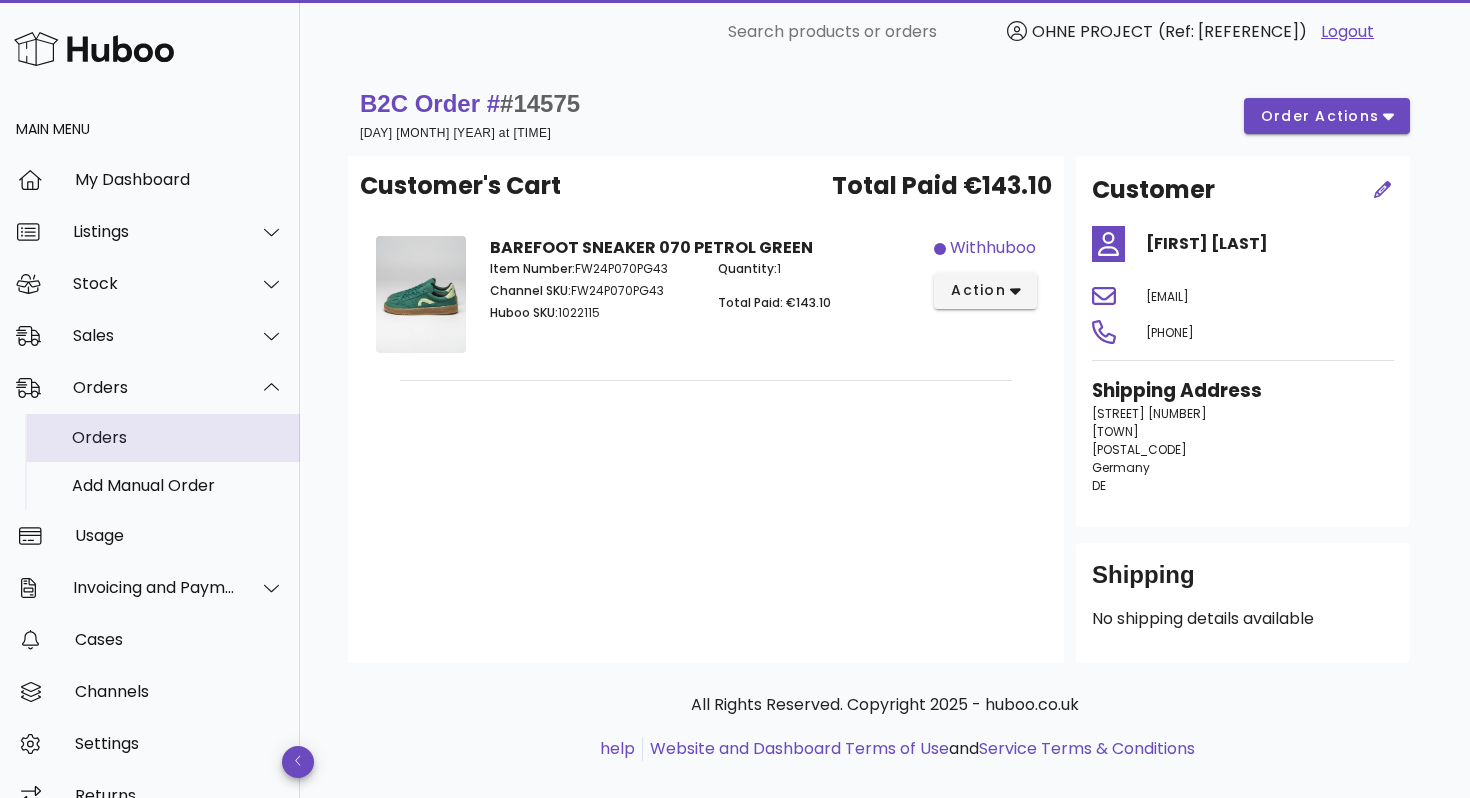 click on "Orders" at bounding box center (178, 437) 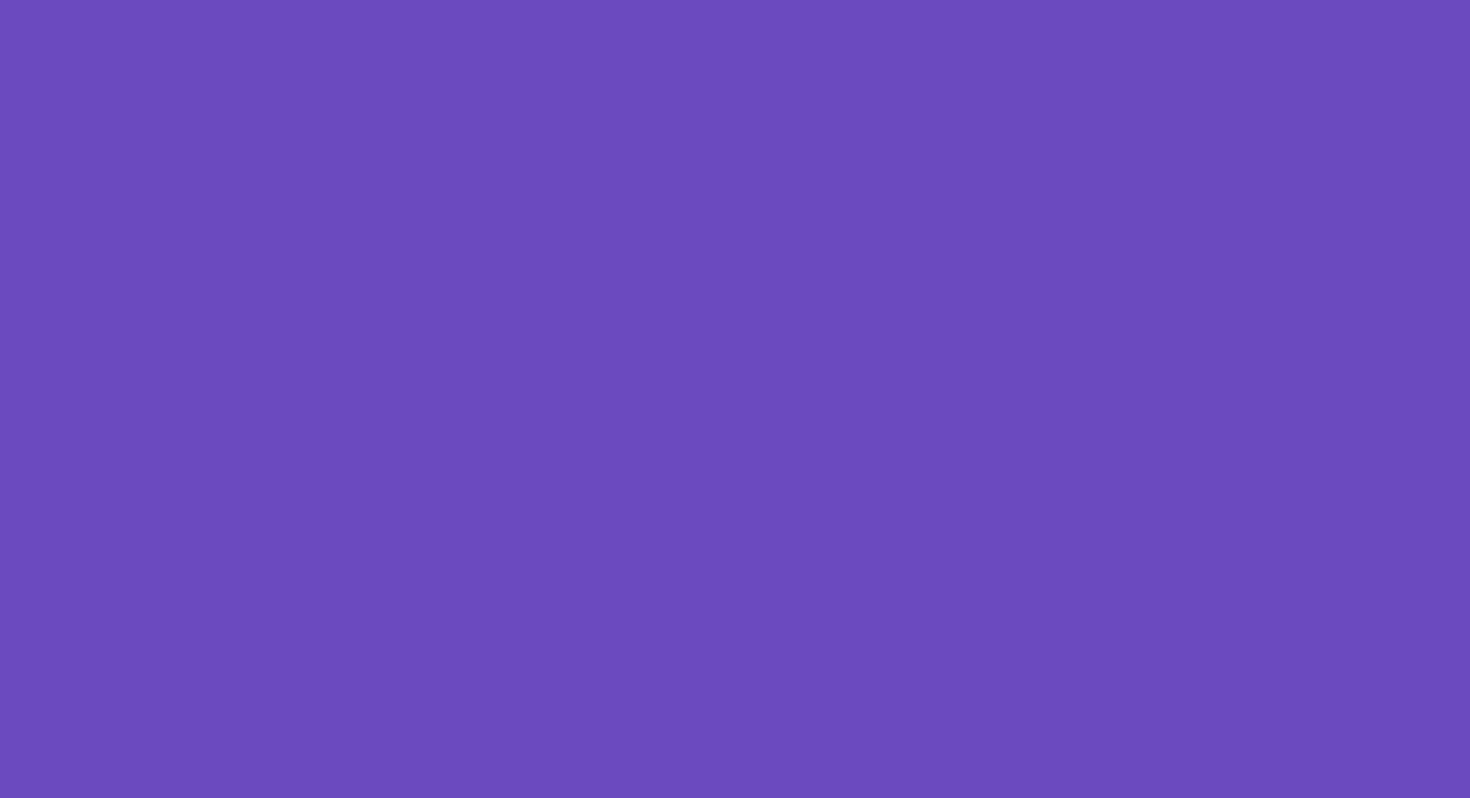 scroll, scrollTop: 0, scrollLeft: 0, axis: both 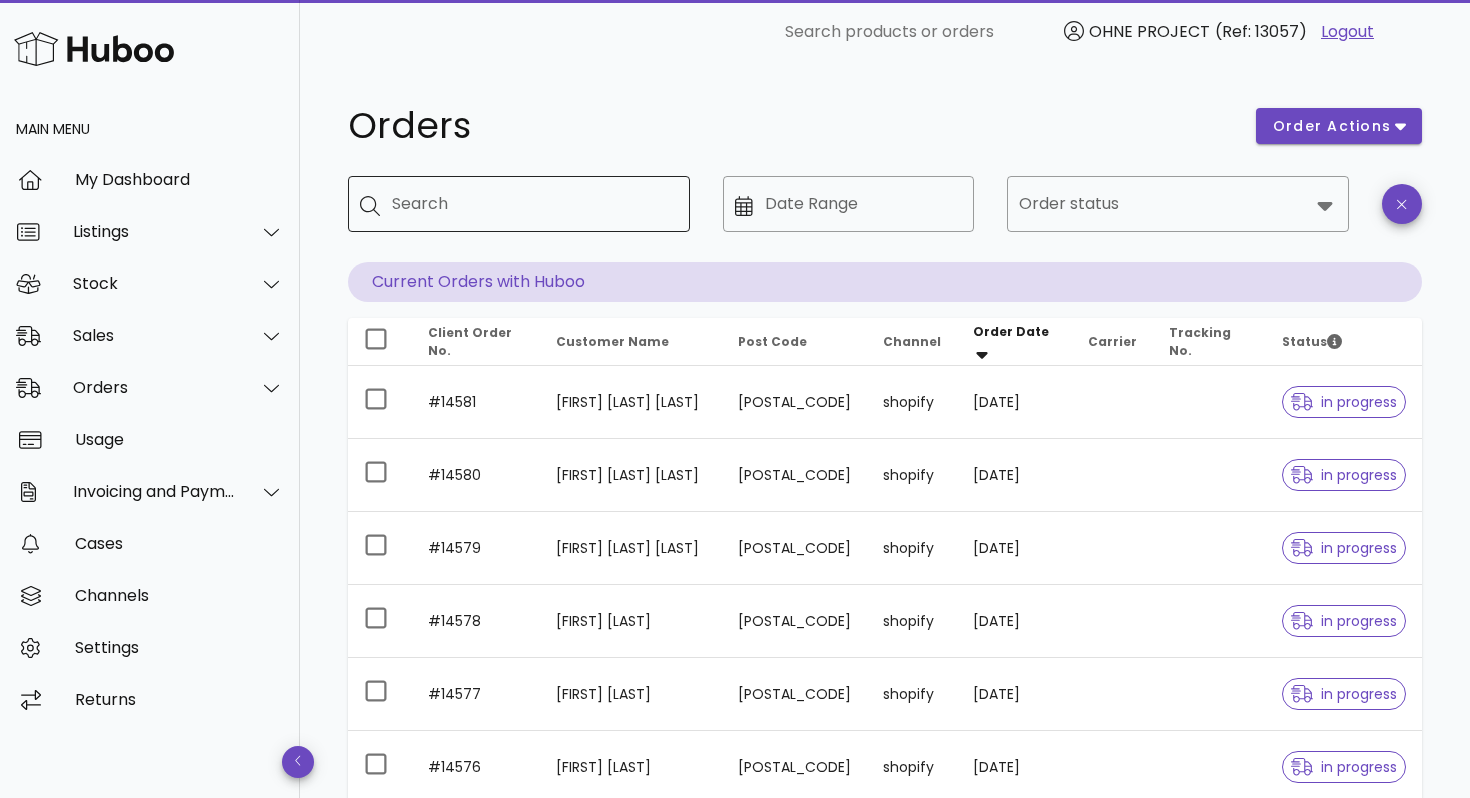 click on "Search" at bounding box center [533, 204] 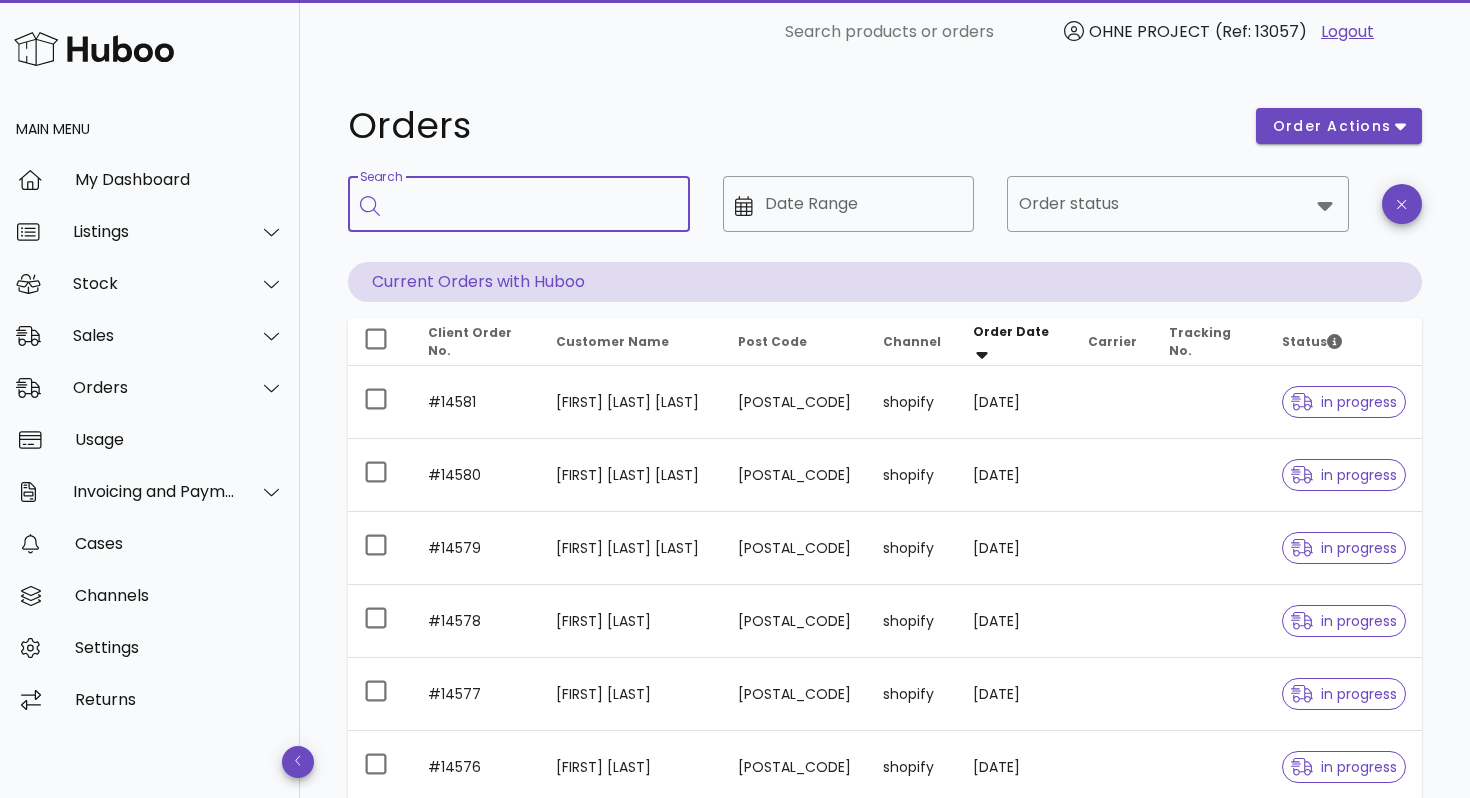 paste on "**********" 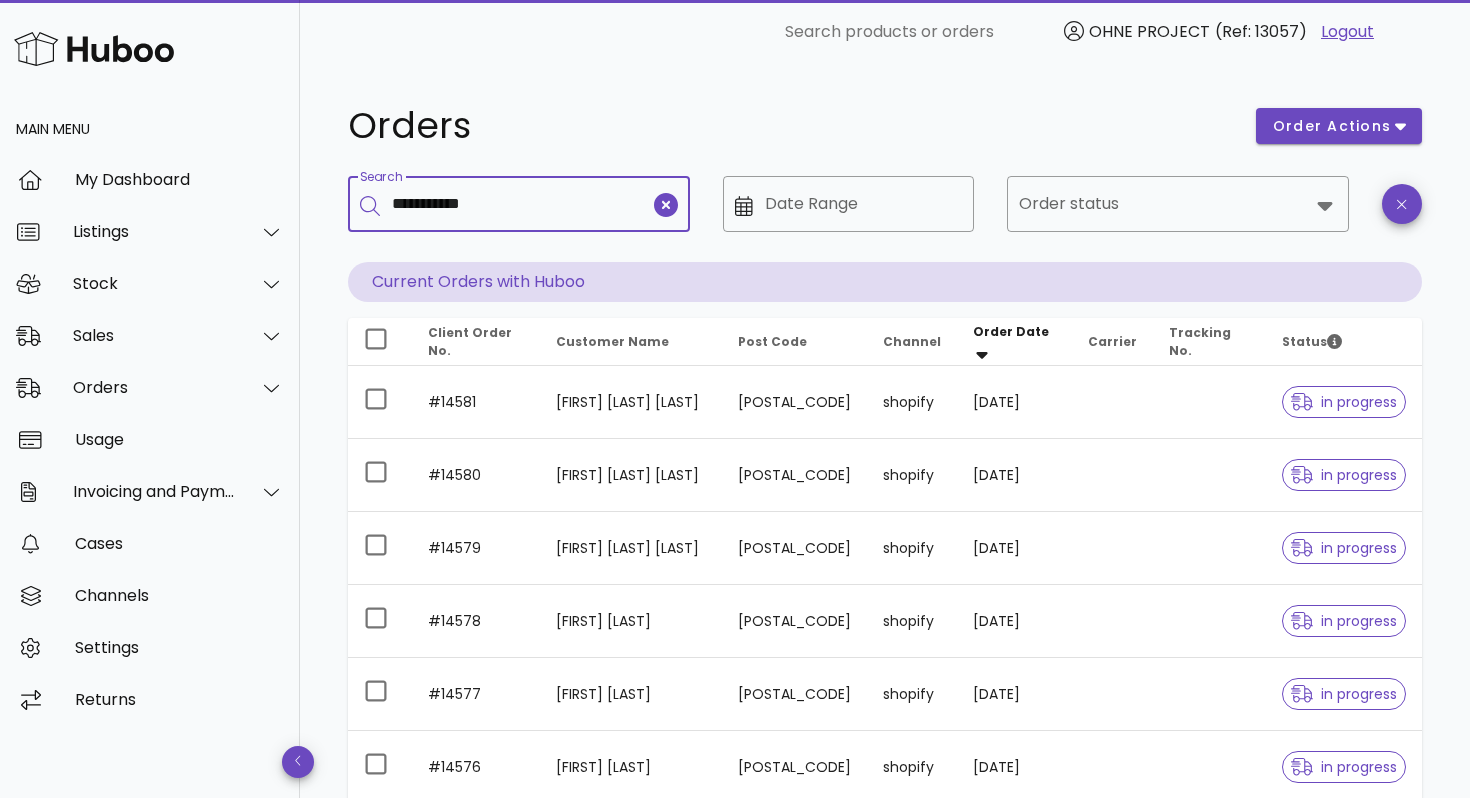 type on "**********" 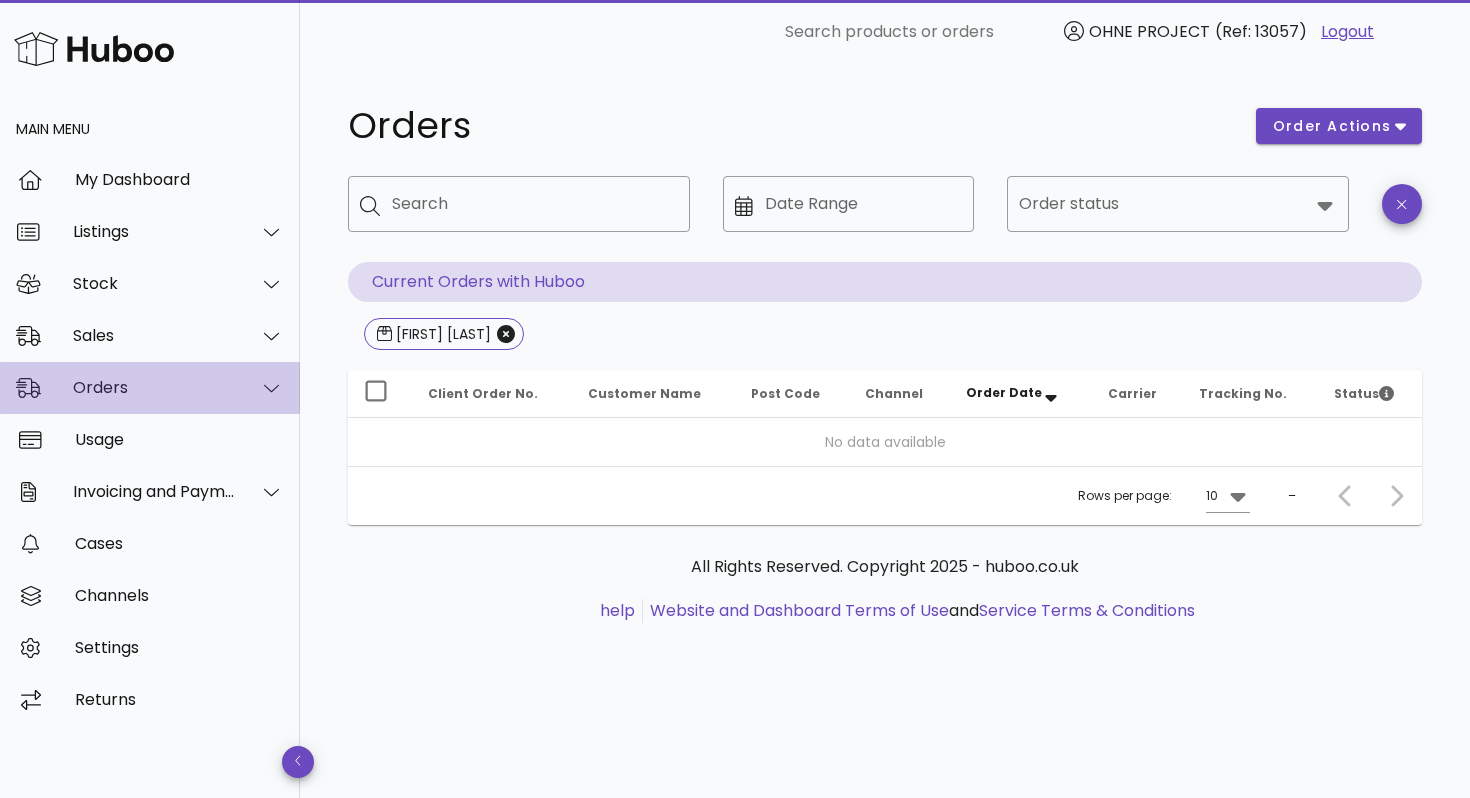 click on "Orders" at bounding box center [154, 387] 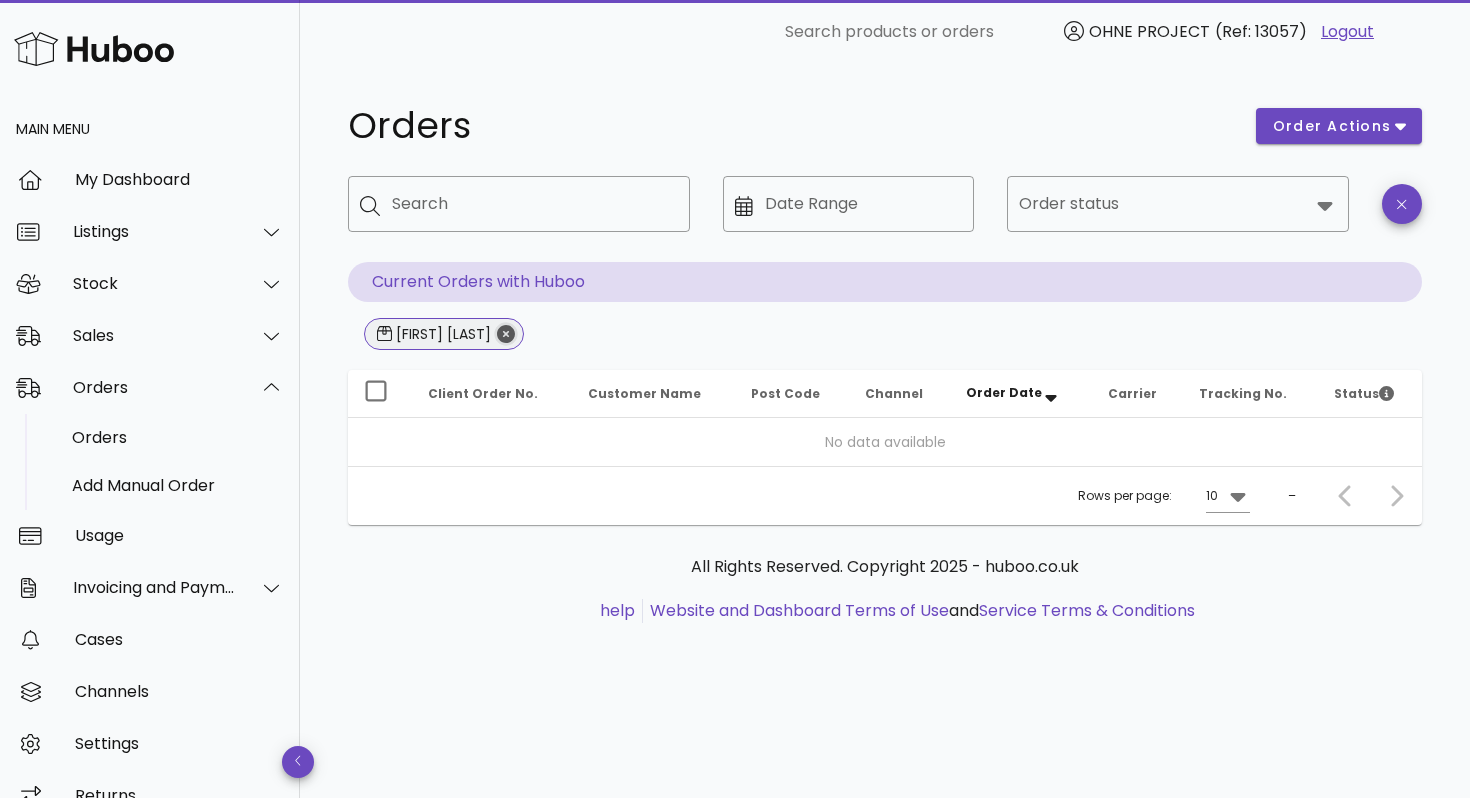 click 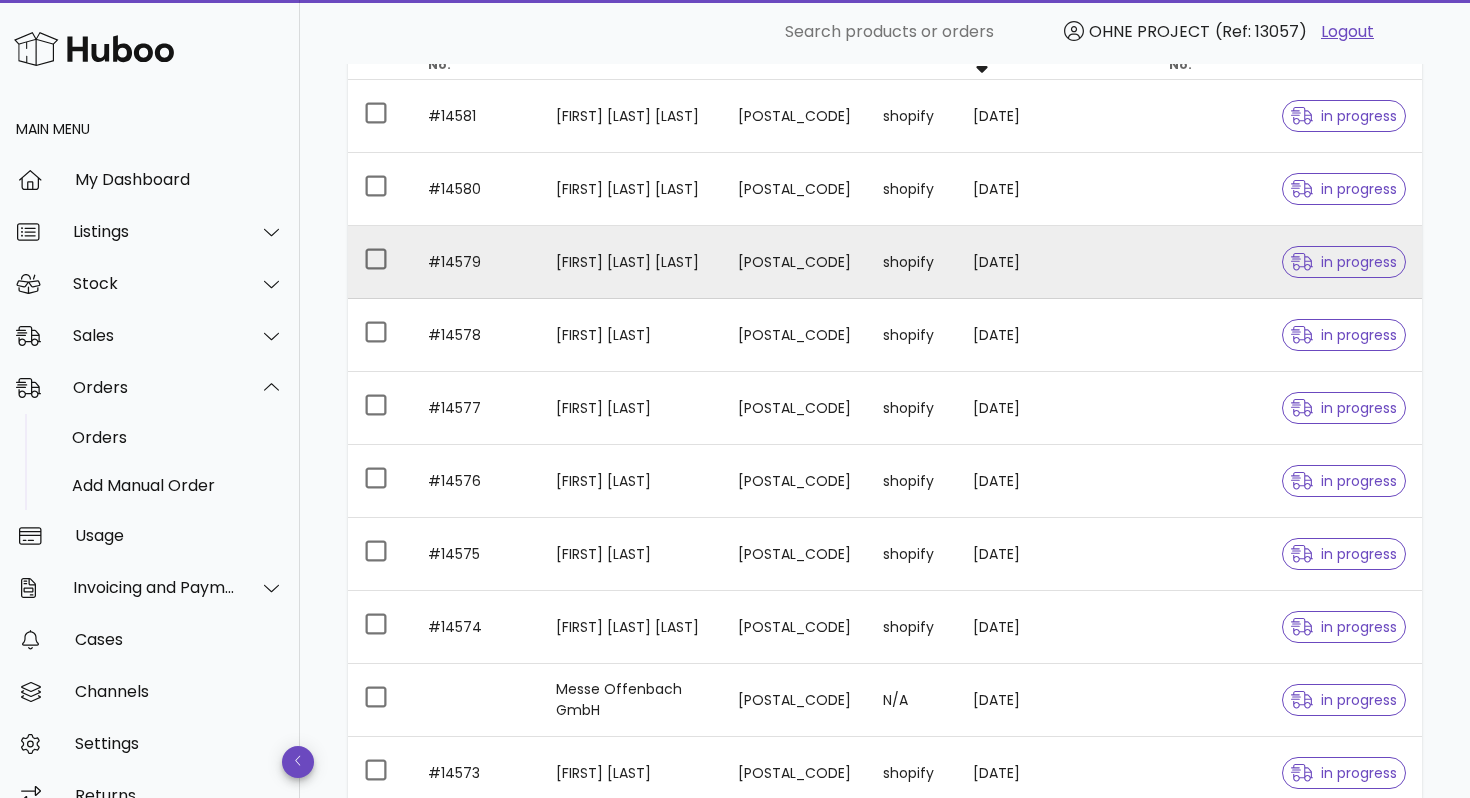 scroll, scrollTop: 518, scrollLeft: 0, axis: vertical 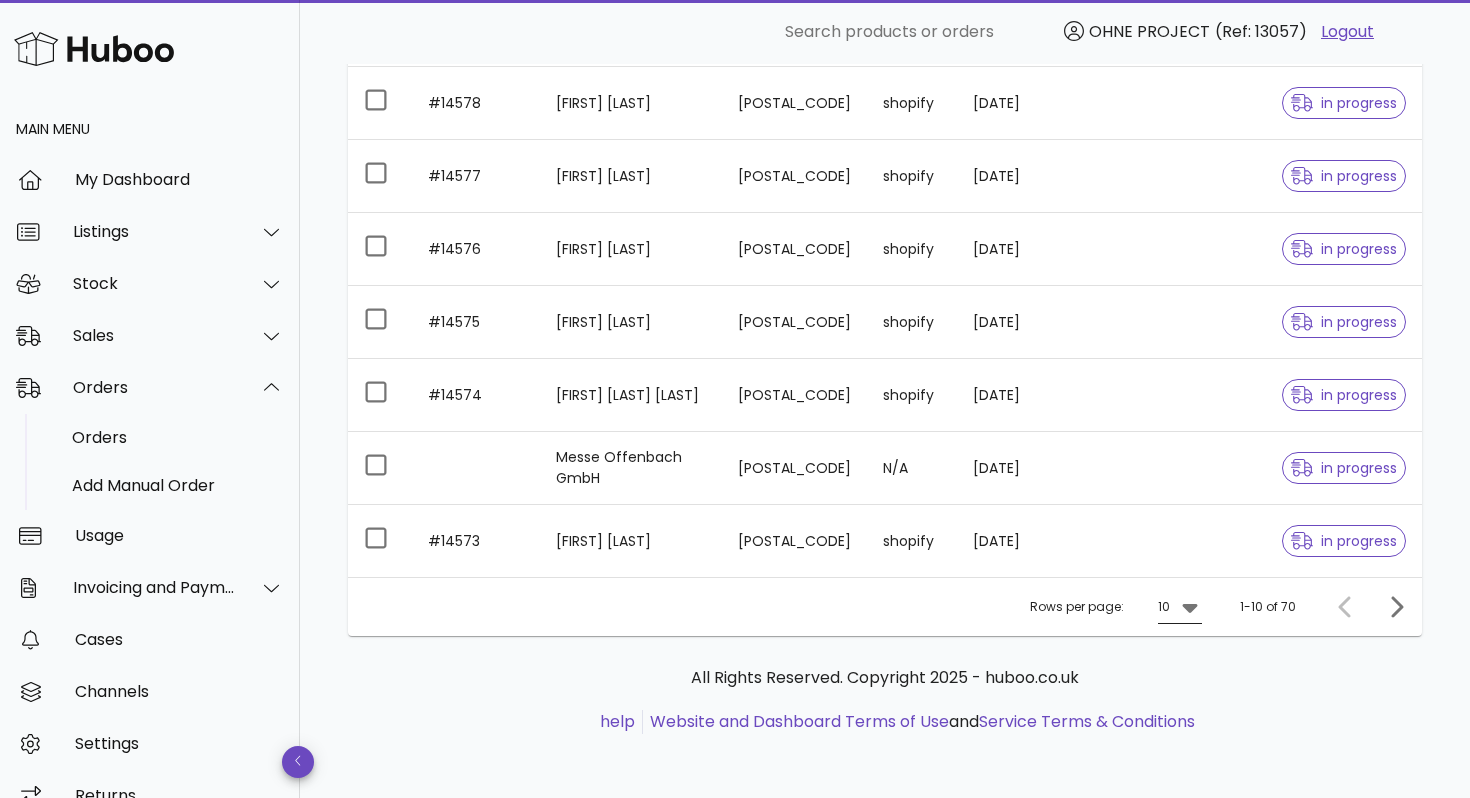 click 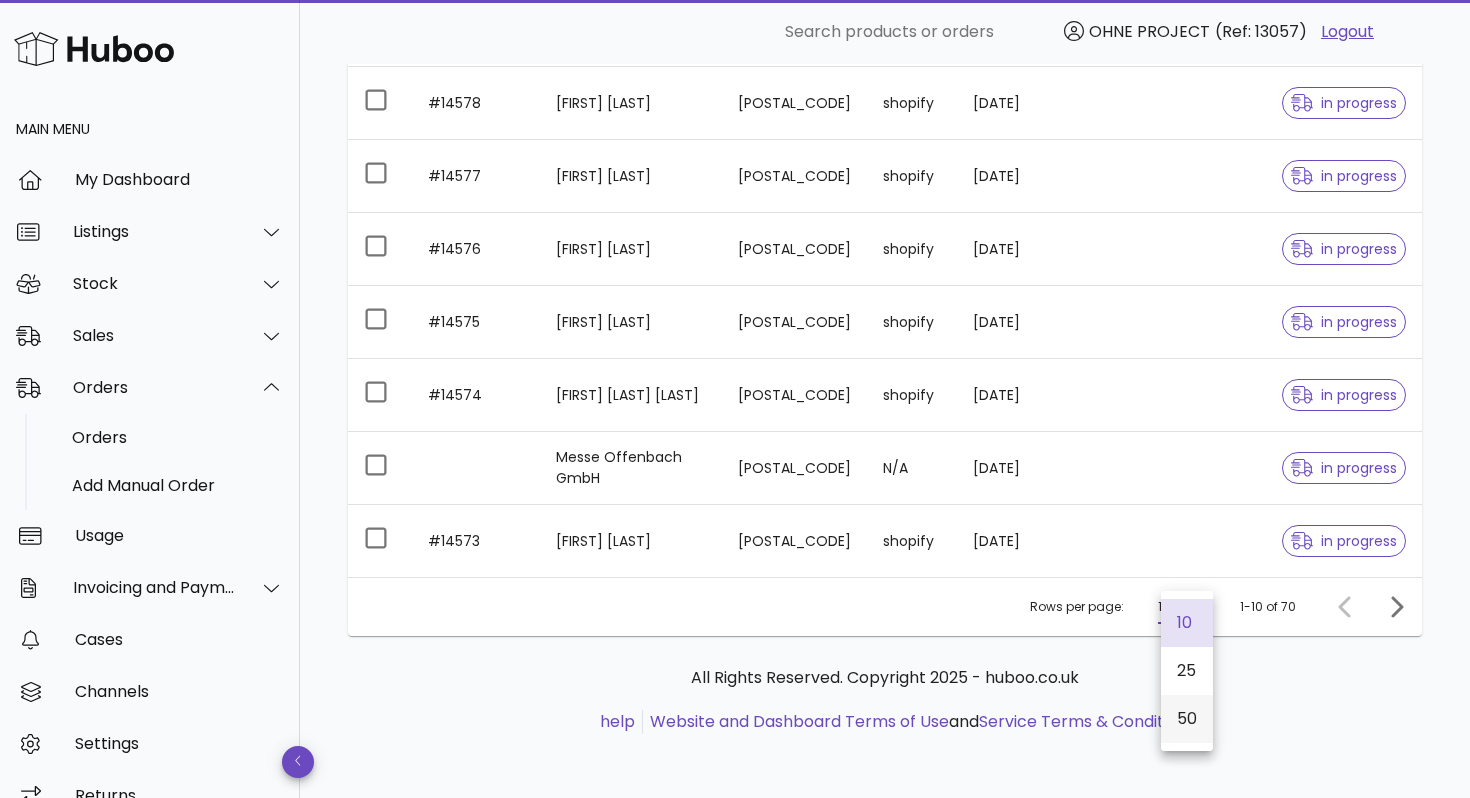 click on "50" at bounding box center (1187, 718) 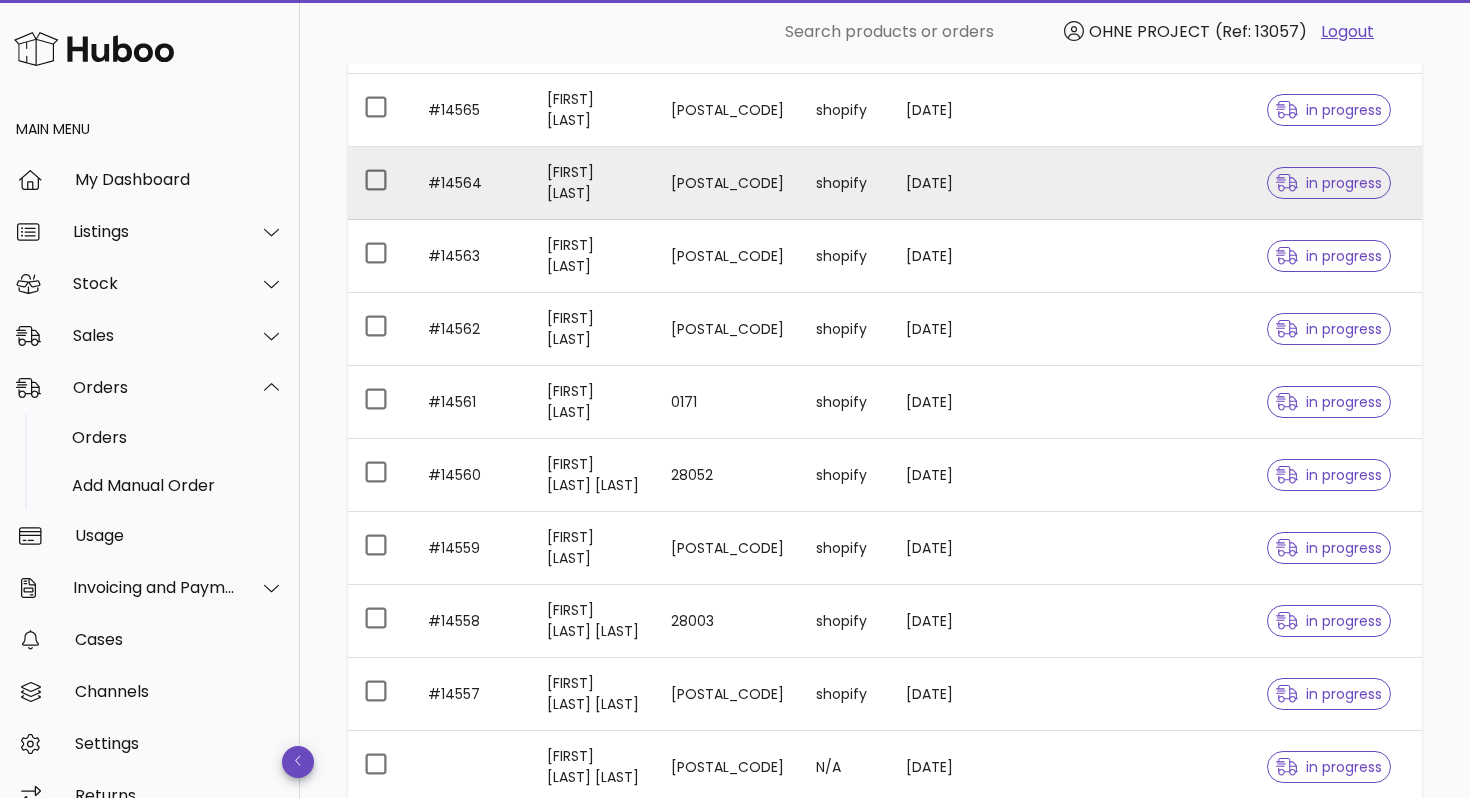 scroll, scrollTop: 1500, scrollLeft: 0, axis: vertical 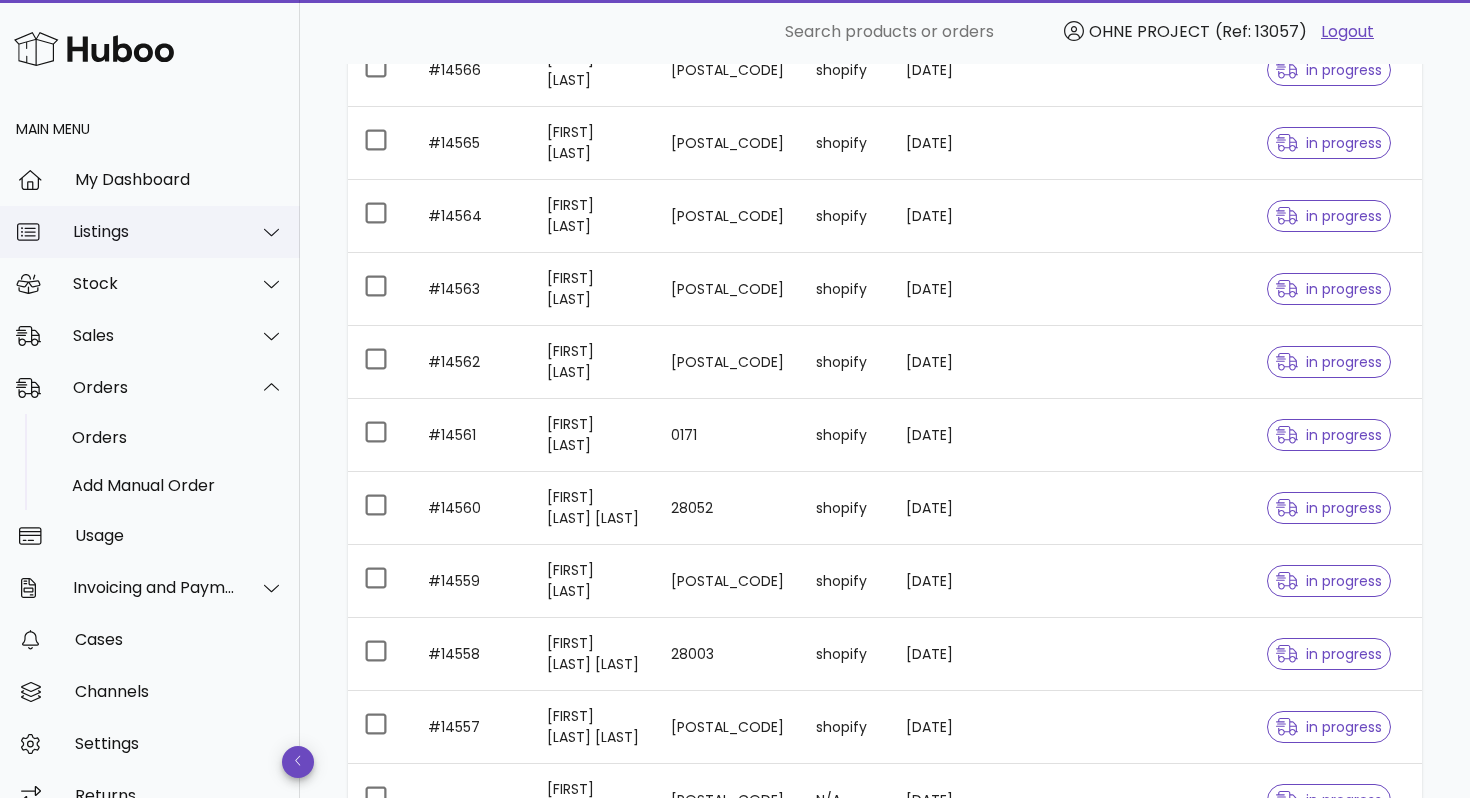 click on "Listings" at bounding box center [150, 232] 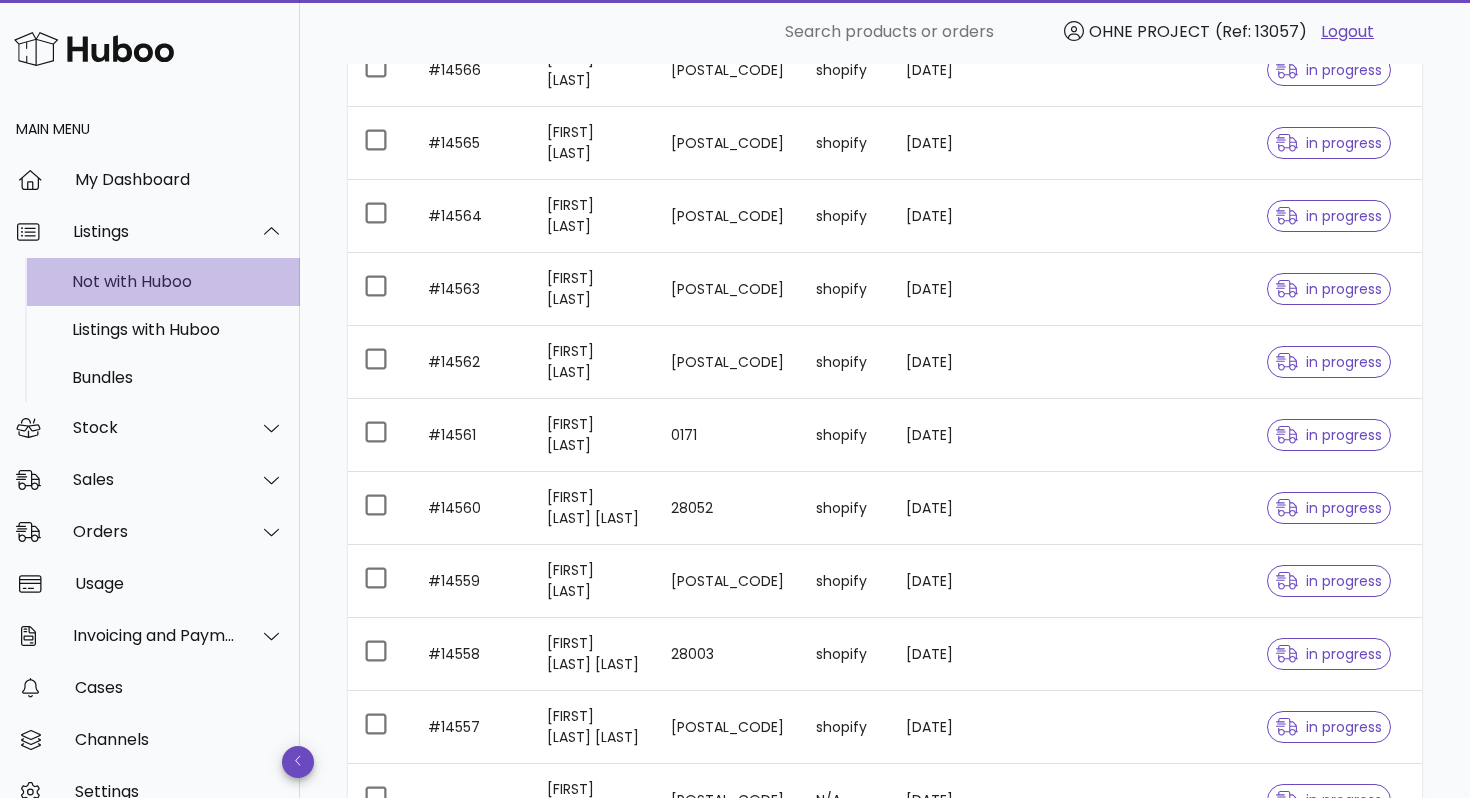 click on "Not with Huboo" at bounding box center [178, 281] 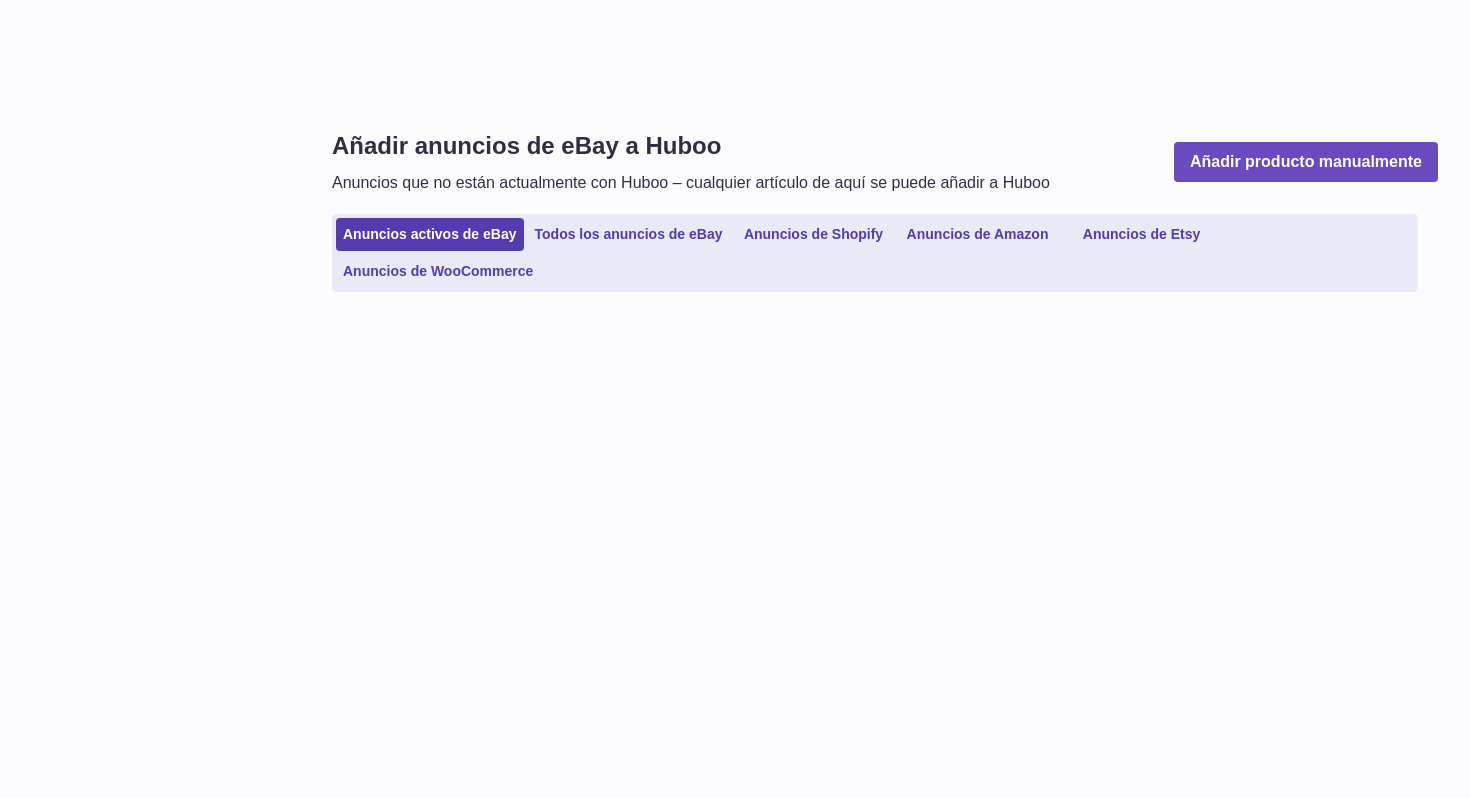 scroll, scrollTop: 0, scrollLeft: 0, axis: both 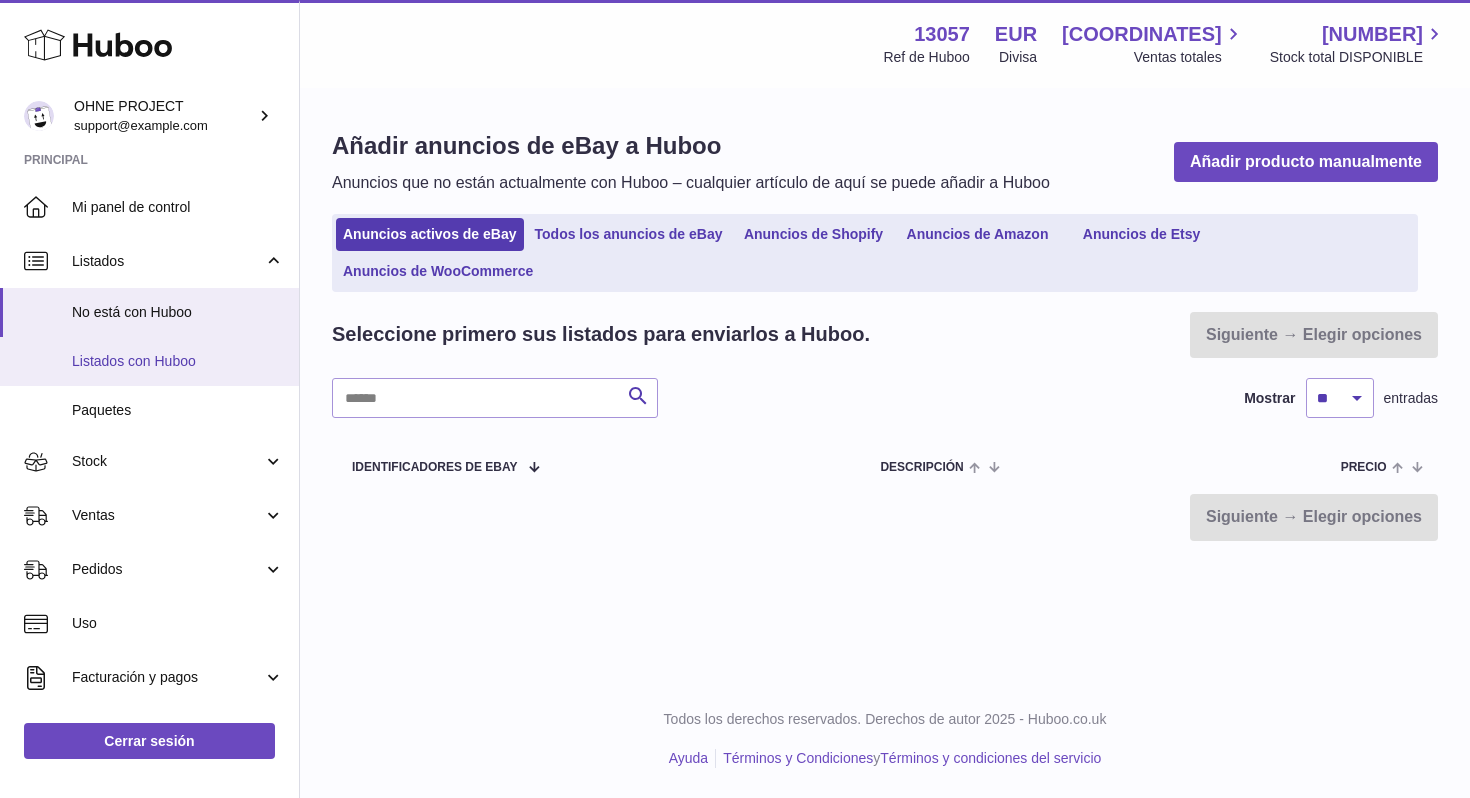 click on "Listados con Huboo" at bounding box center (149, 361) 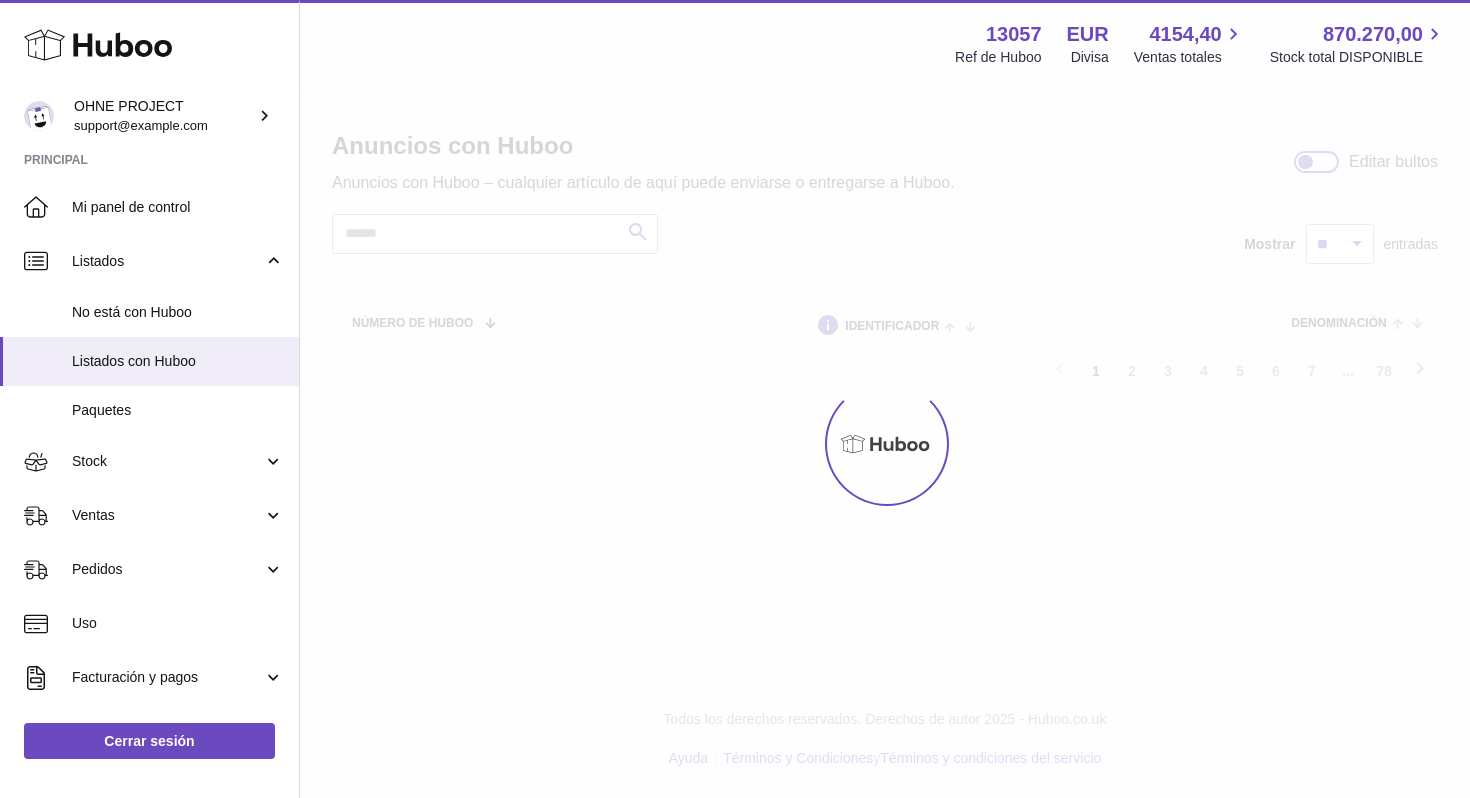 scroll, scrollTop: 0, scrollLeft: 0, axis: both 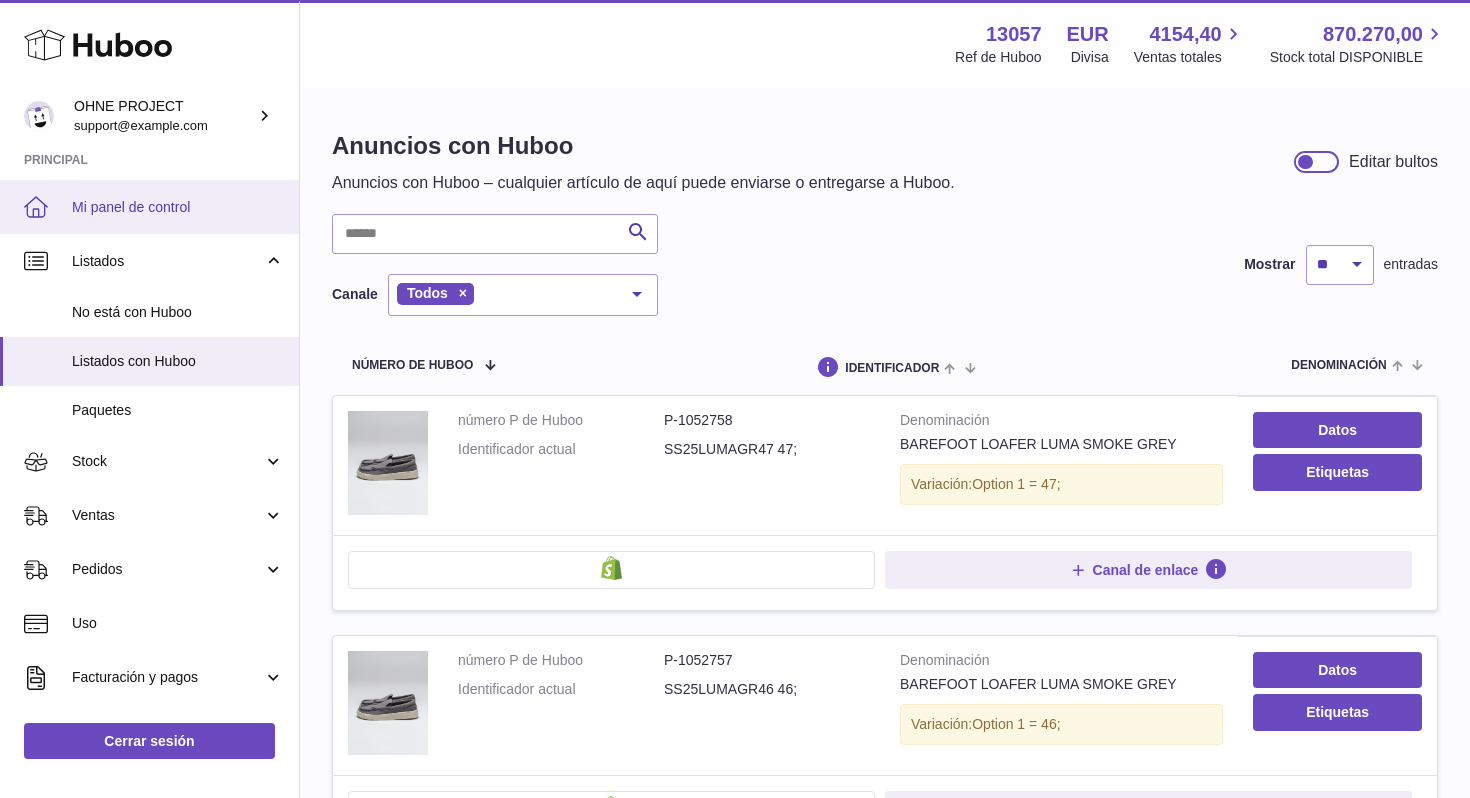 click on "Mi panel de control" at bounding box center [178, 207] 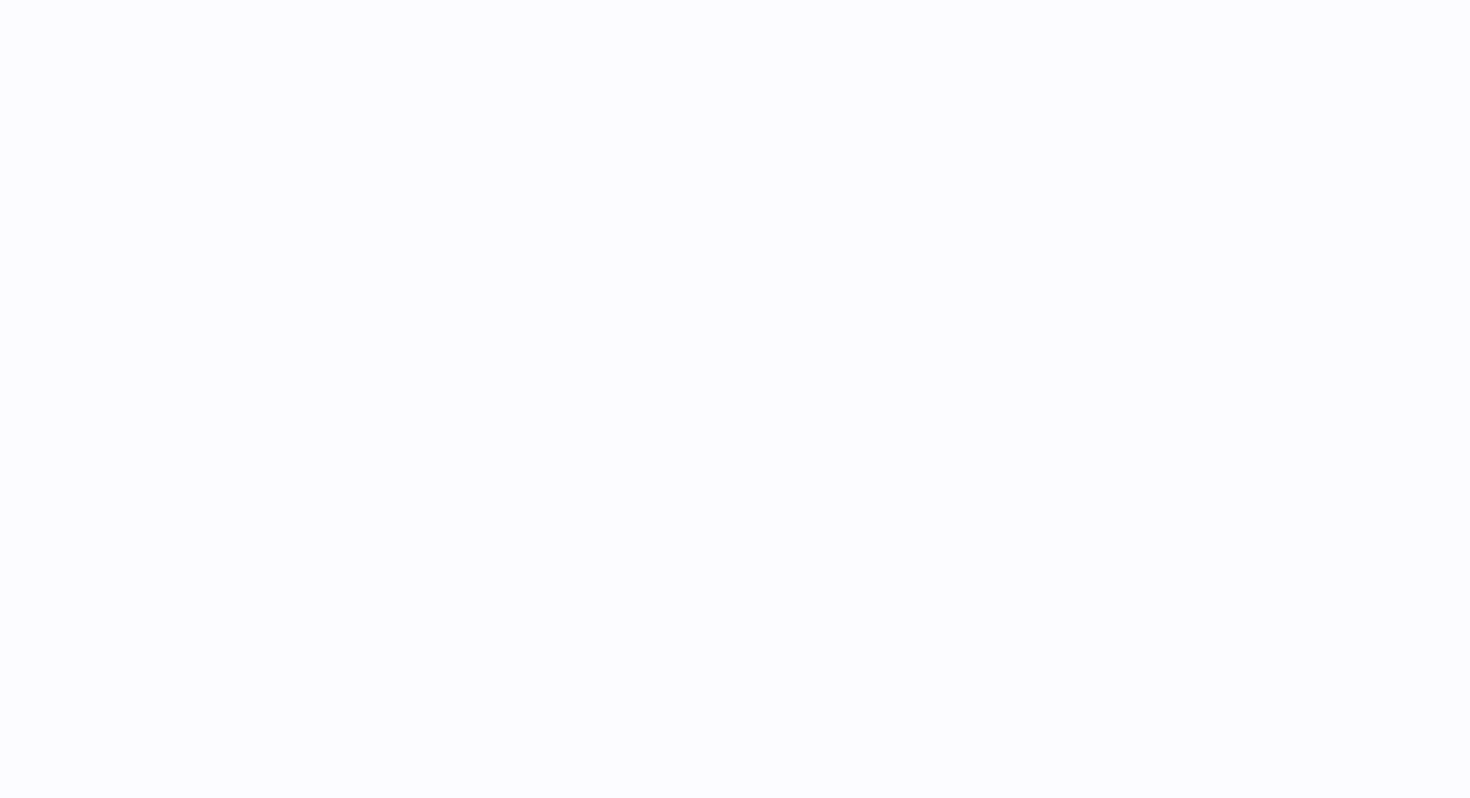 scroll, scrollTop: 0, scrollLeft: 0, axis: both 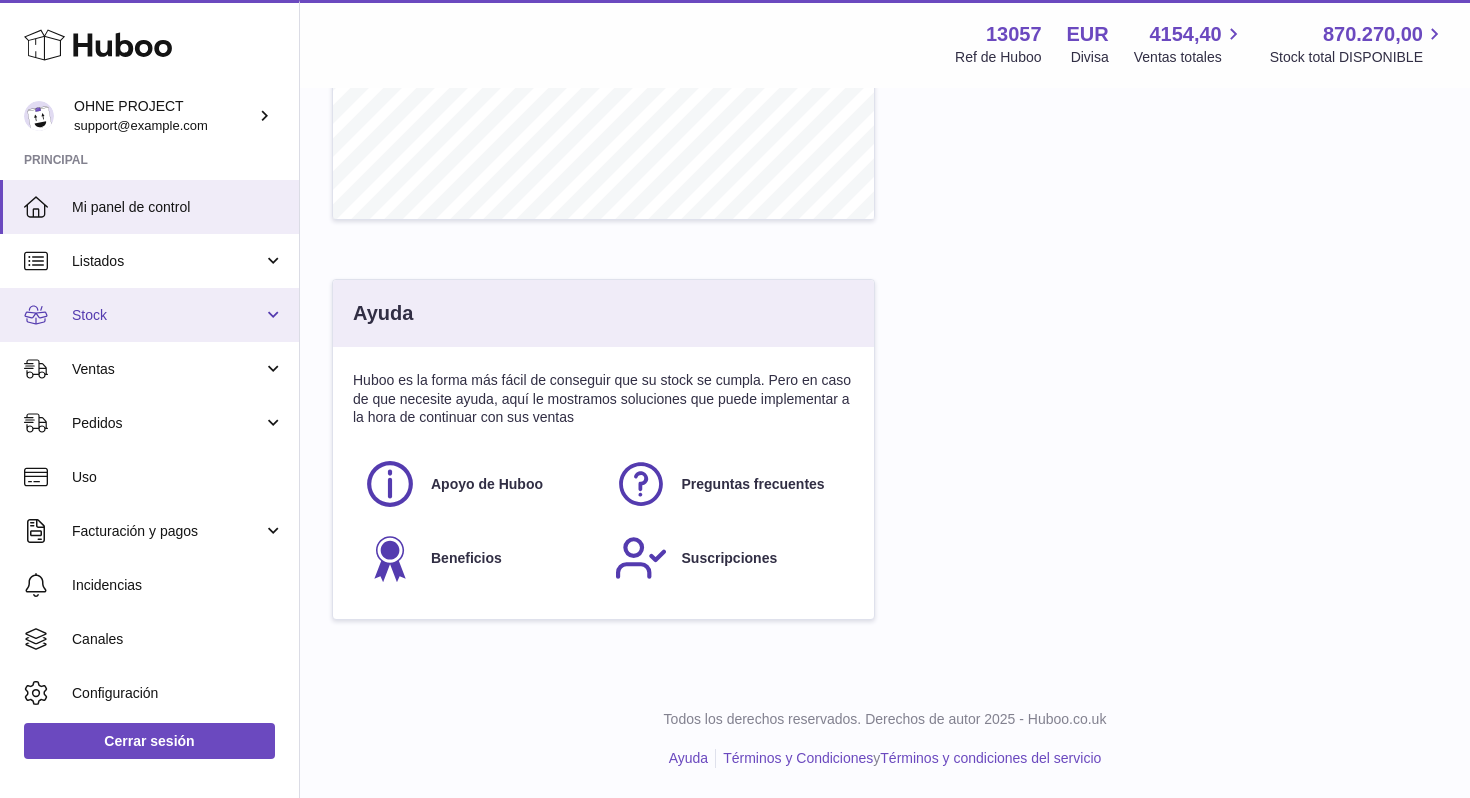 click on "Stock" at bounding box center [167, 315] 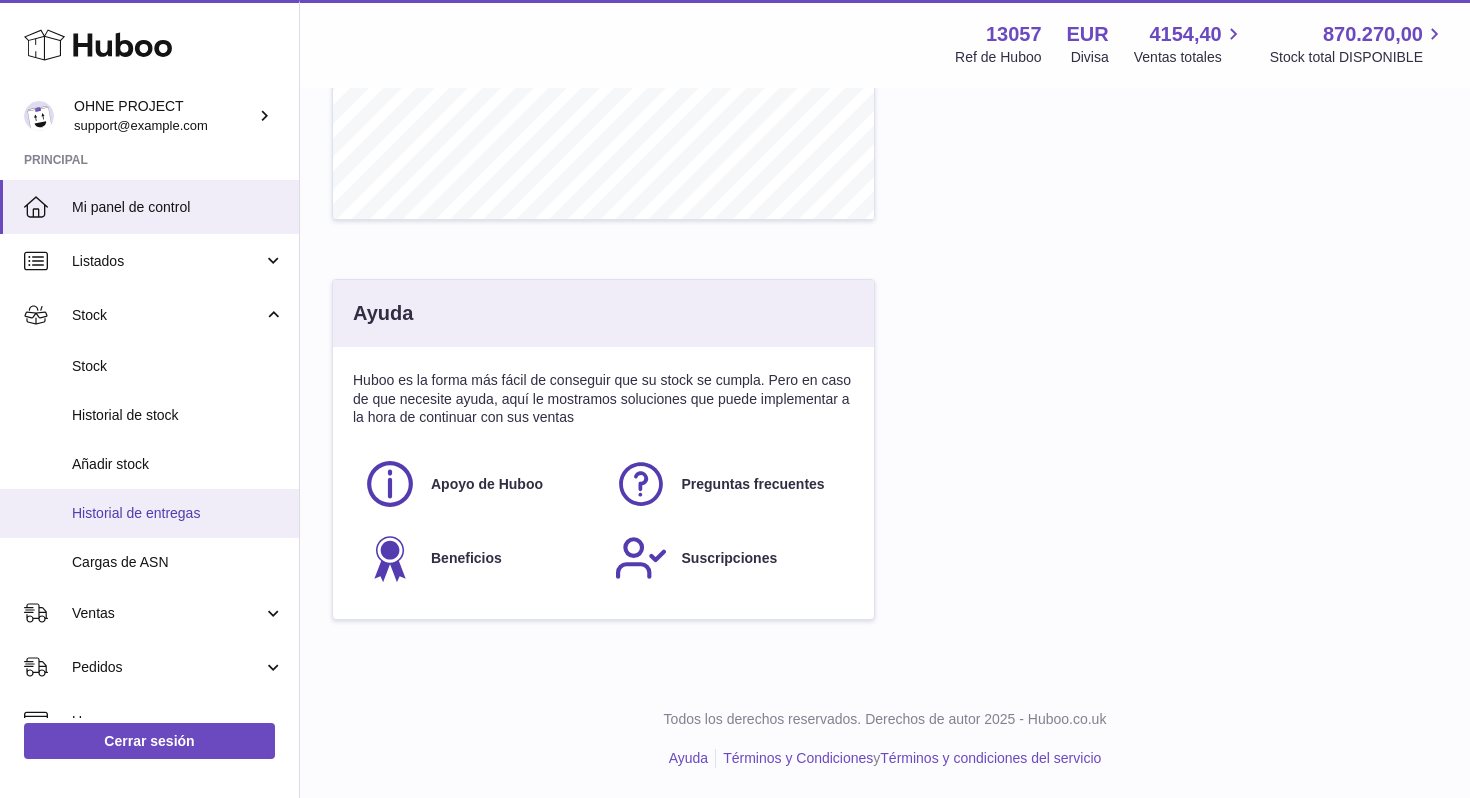 click on "Historial de entregas" at bounding box center (178, 513) 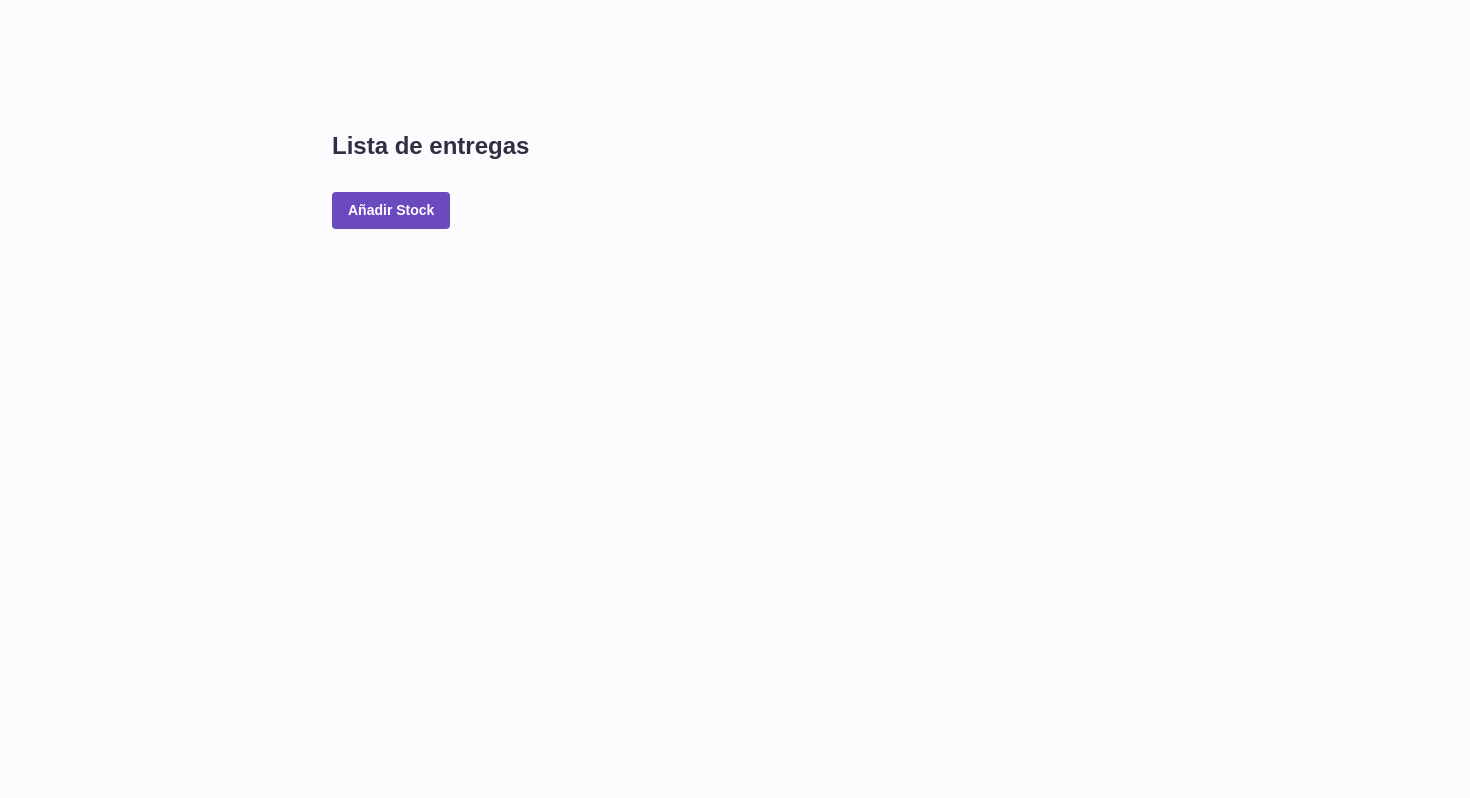 scroll, scrollTop: 0, scrollLeft: 0, axis: both 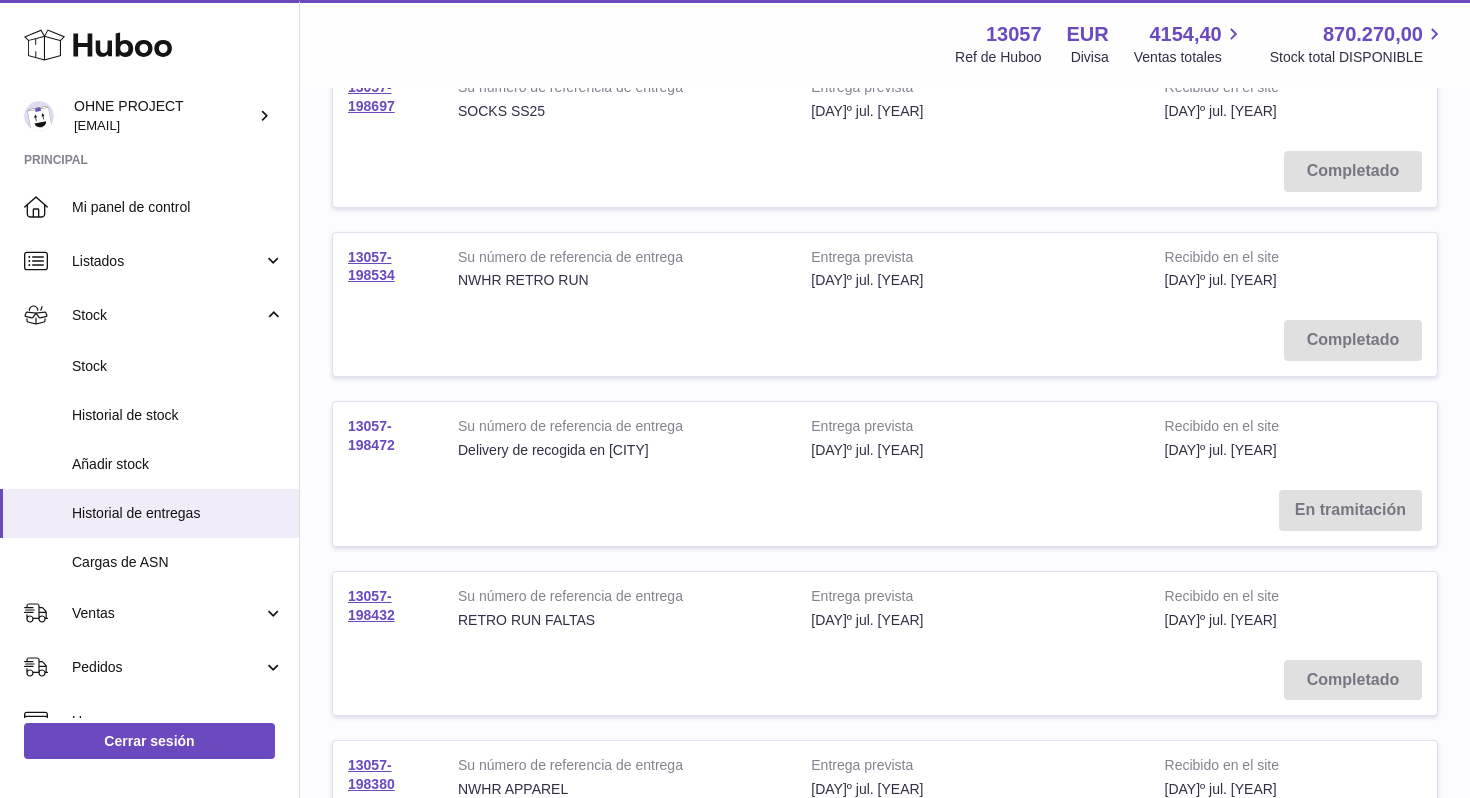 click on "13057-198472" at bounding box center (371, 435) 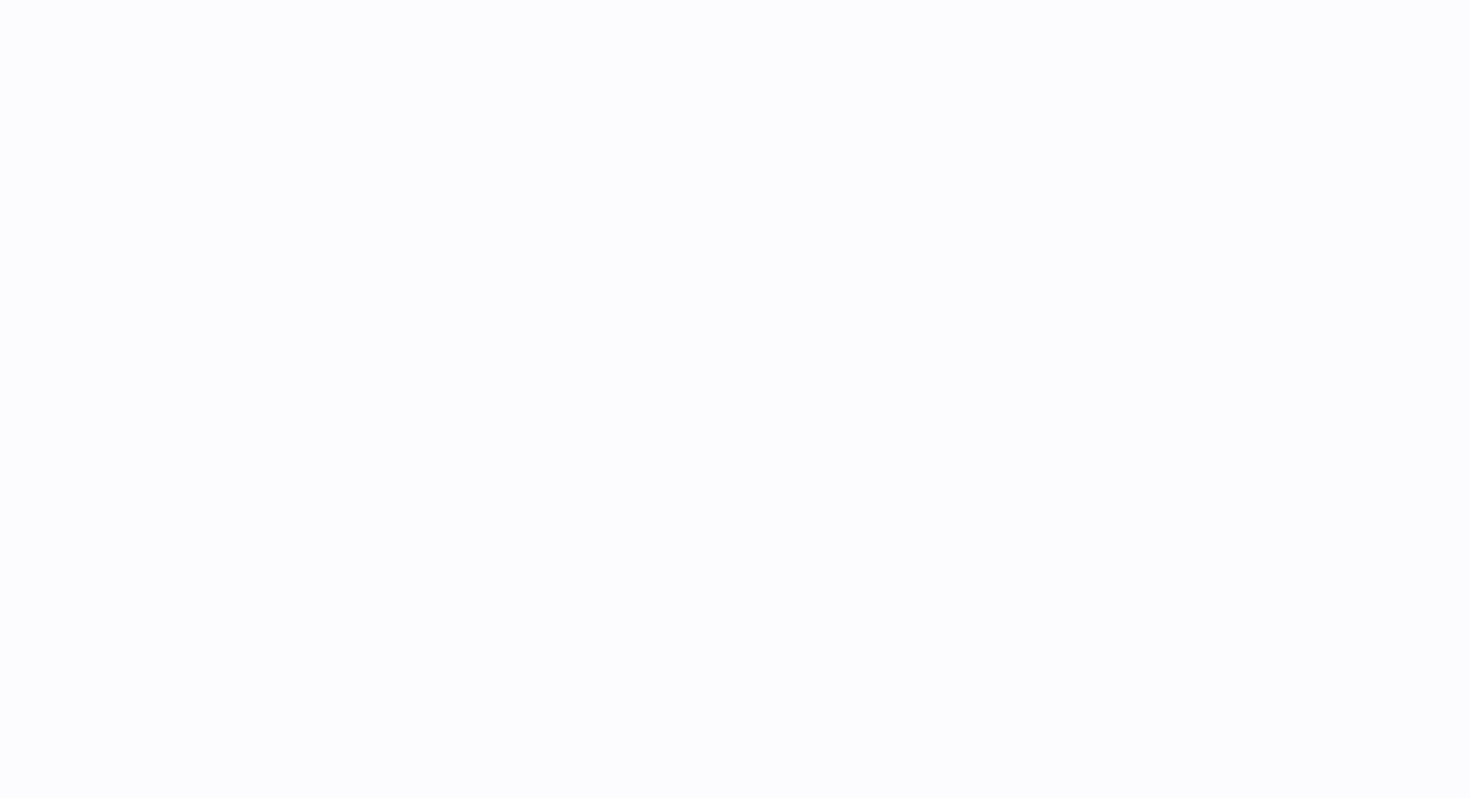 scroll, scrollTop: 0, scrollLeft: 0, axis: both 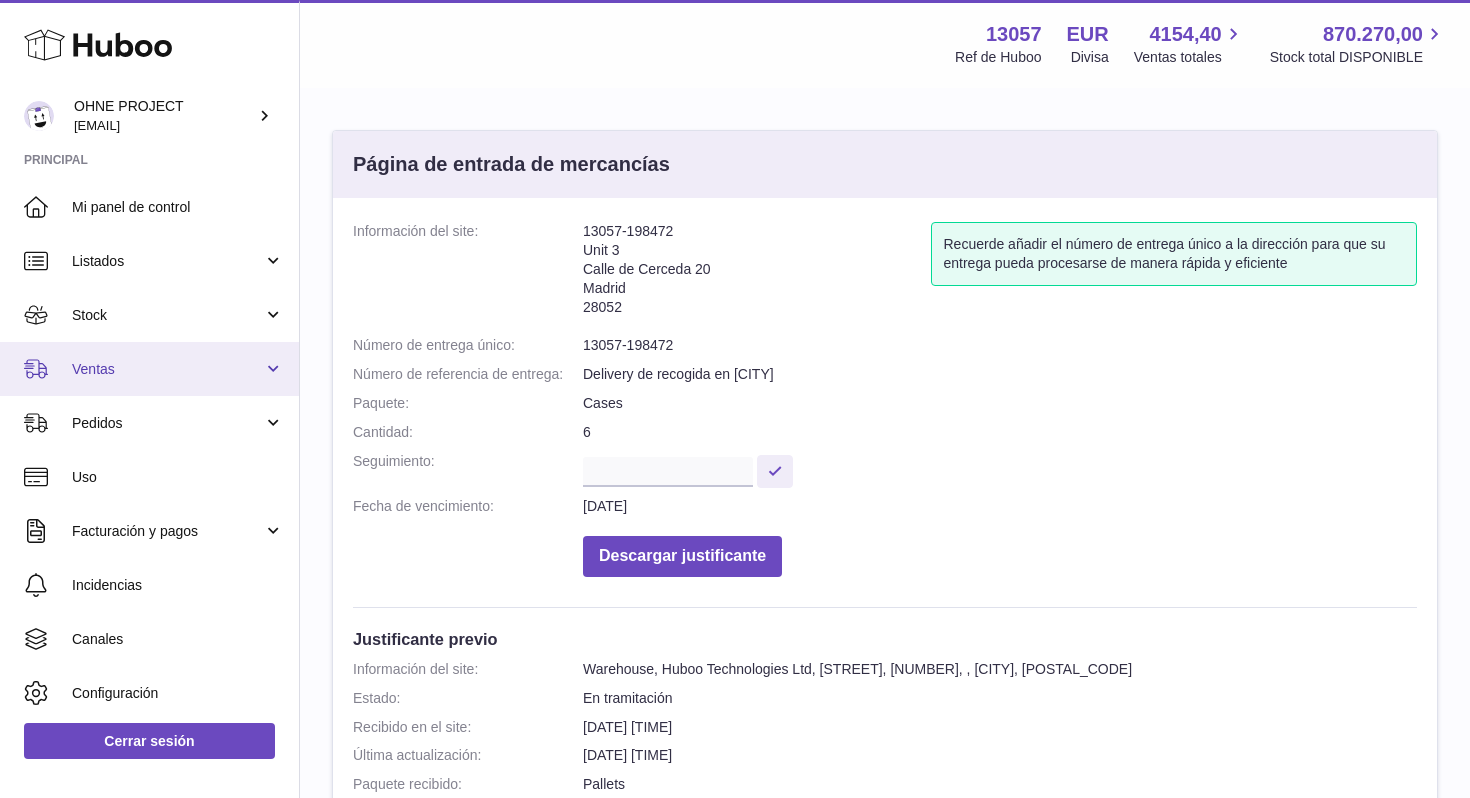 click on "Ventas" at bounding box center [149, 369] 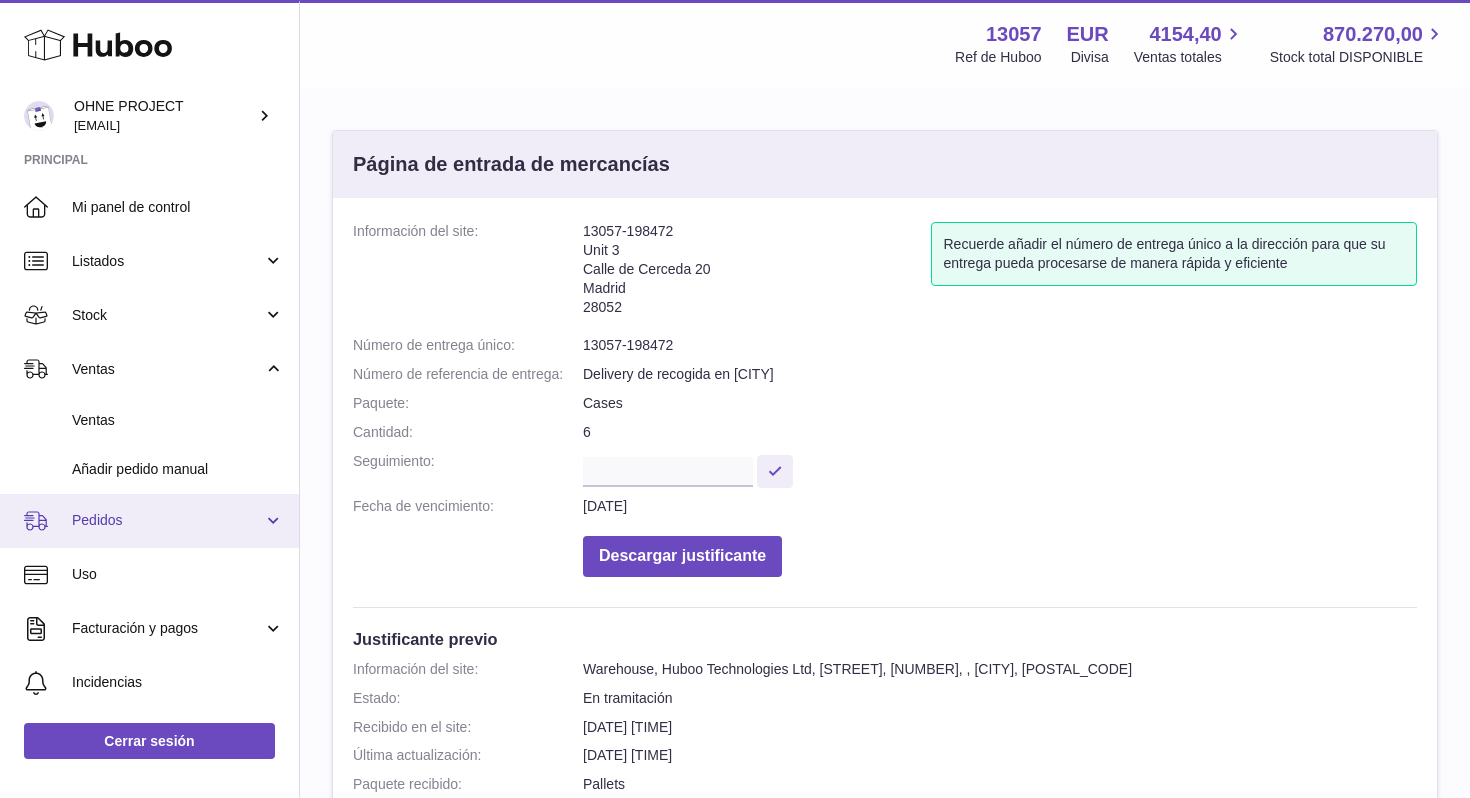 click on "Pedidos" at bounding box center [167, 520] 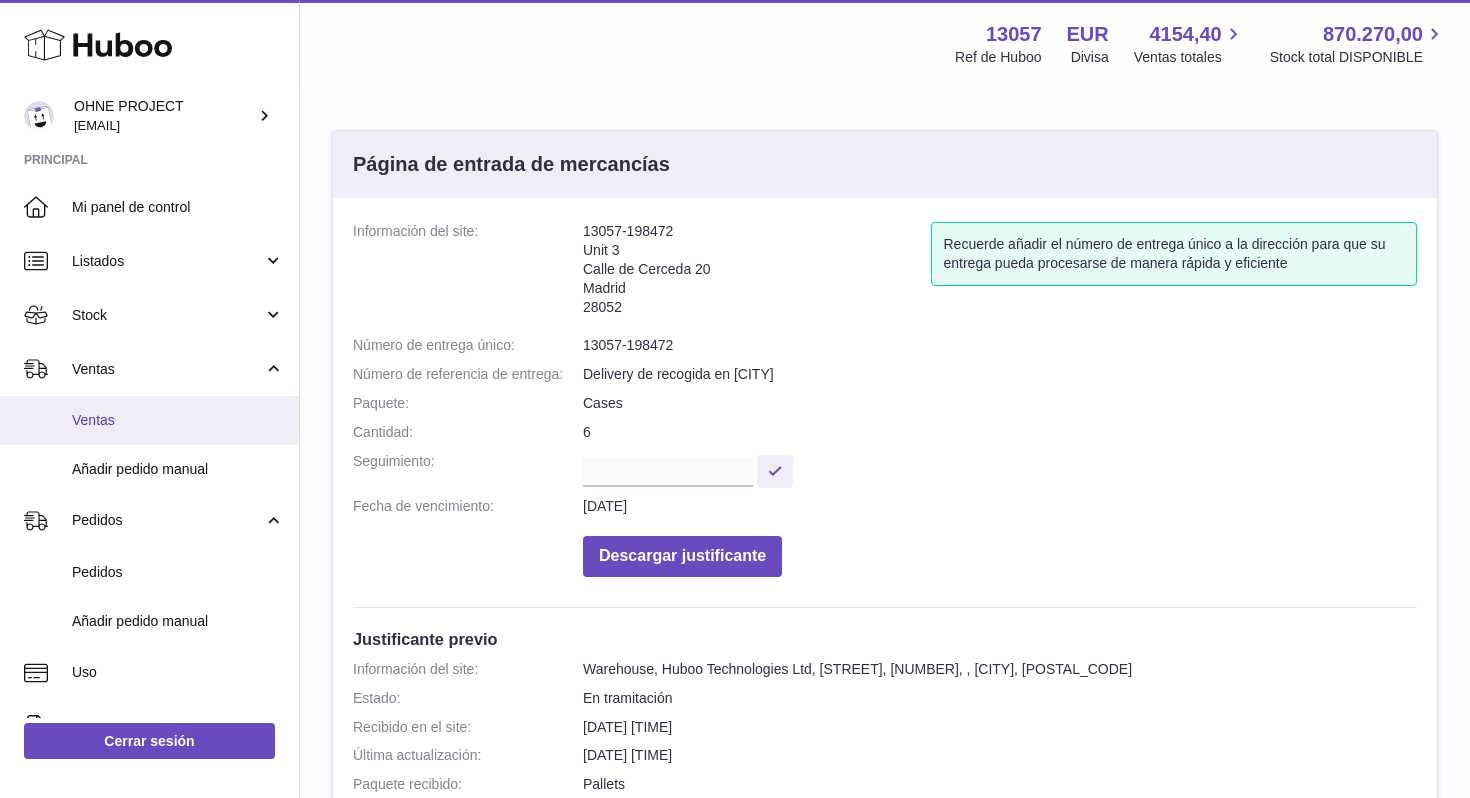 click on "Ventas" at bounding box center (178, 420) 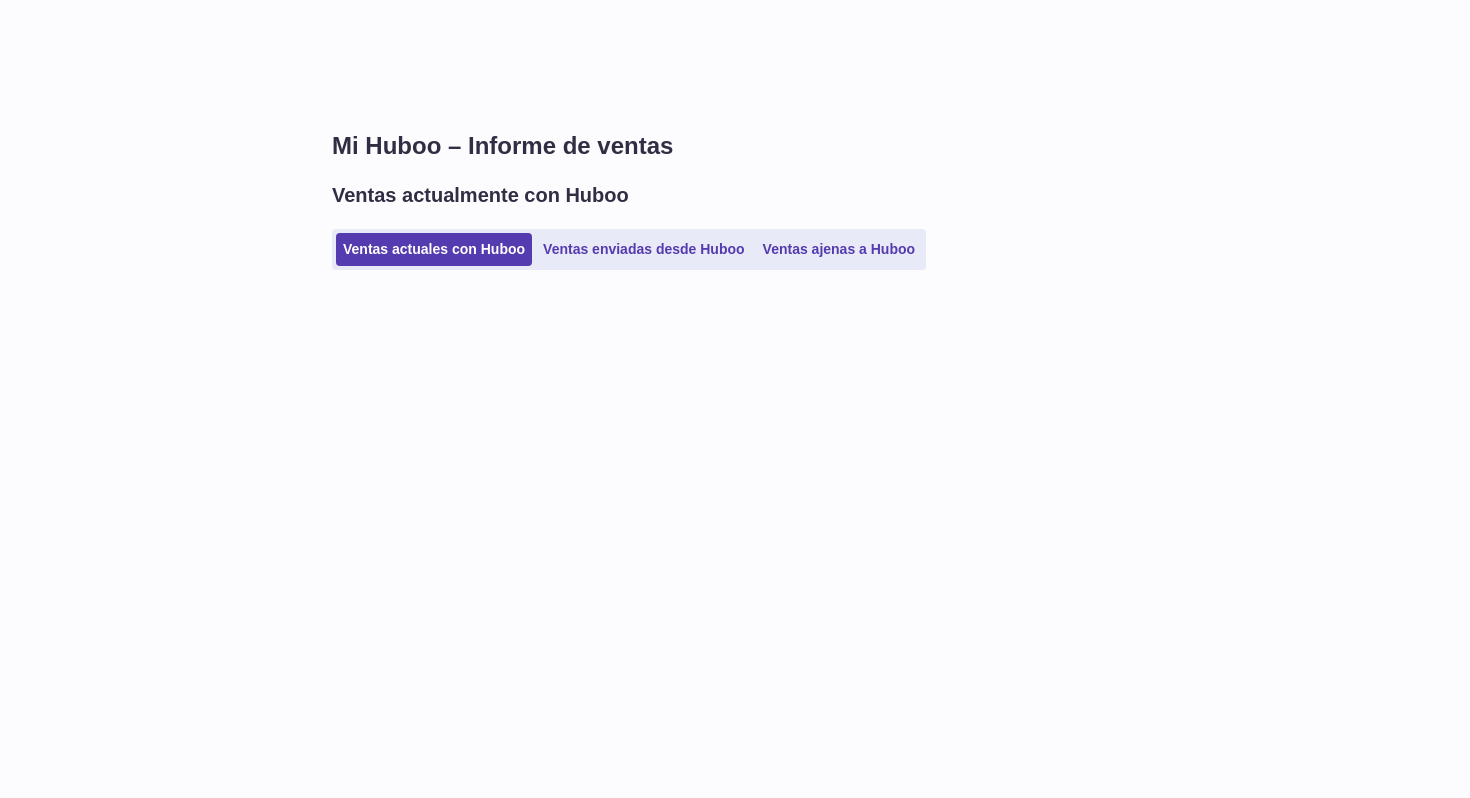 scroll, scrollTop: 0, scrollLeft: 0, axis: both 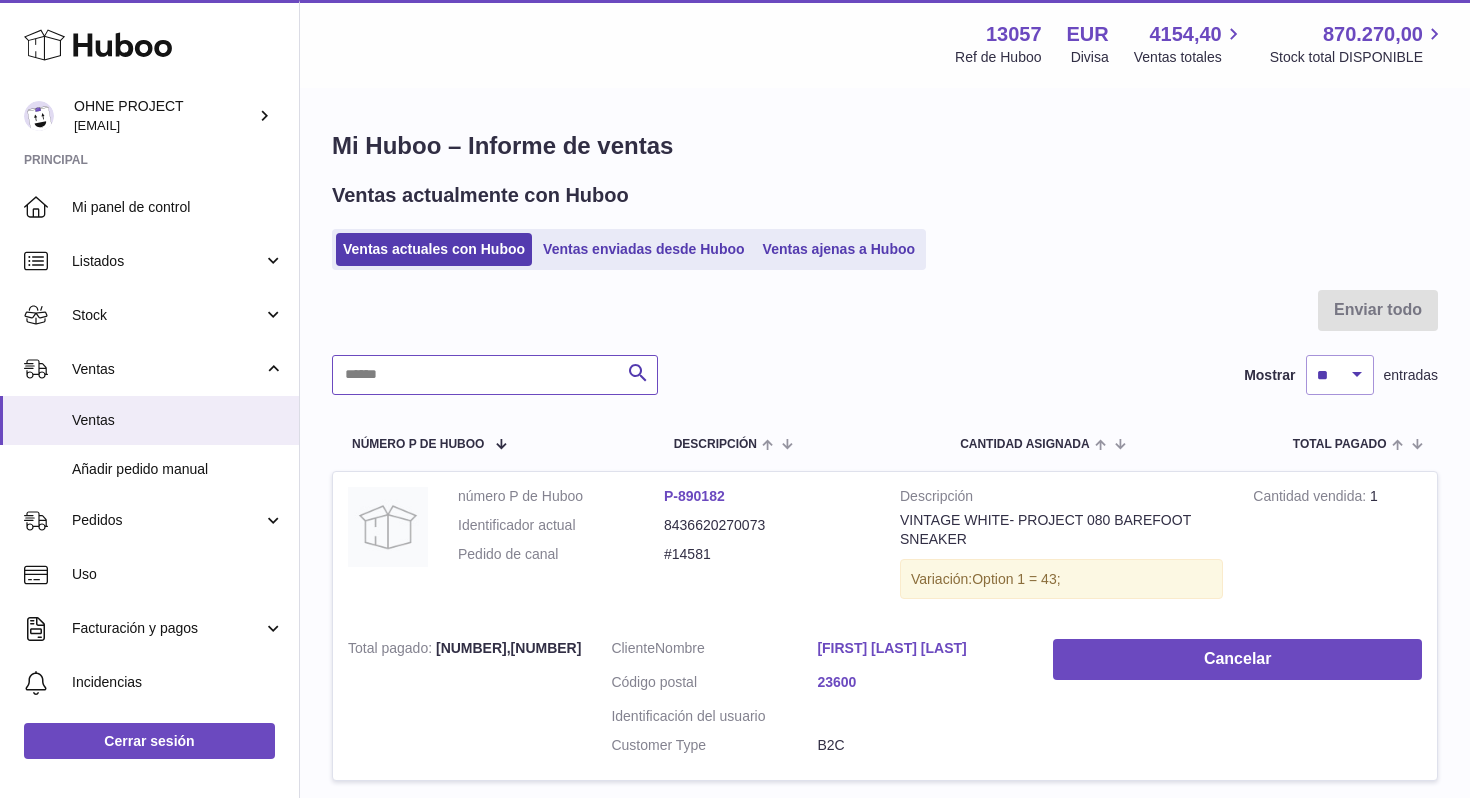 click at bounding box center (495, 375) 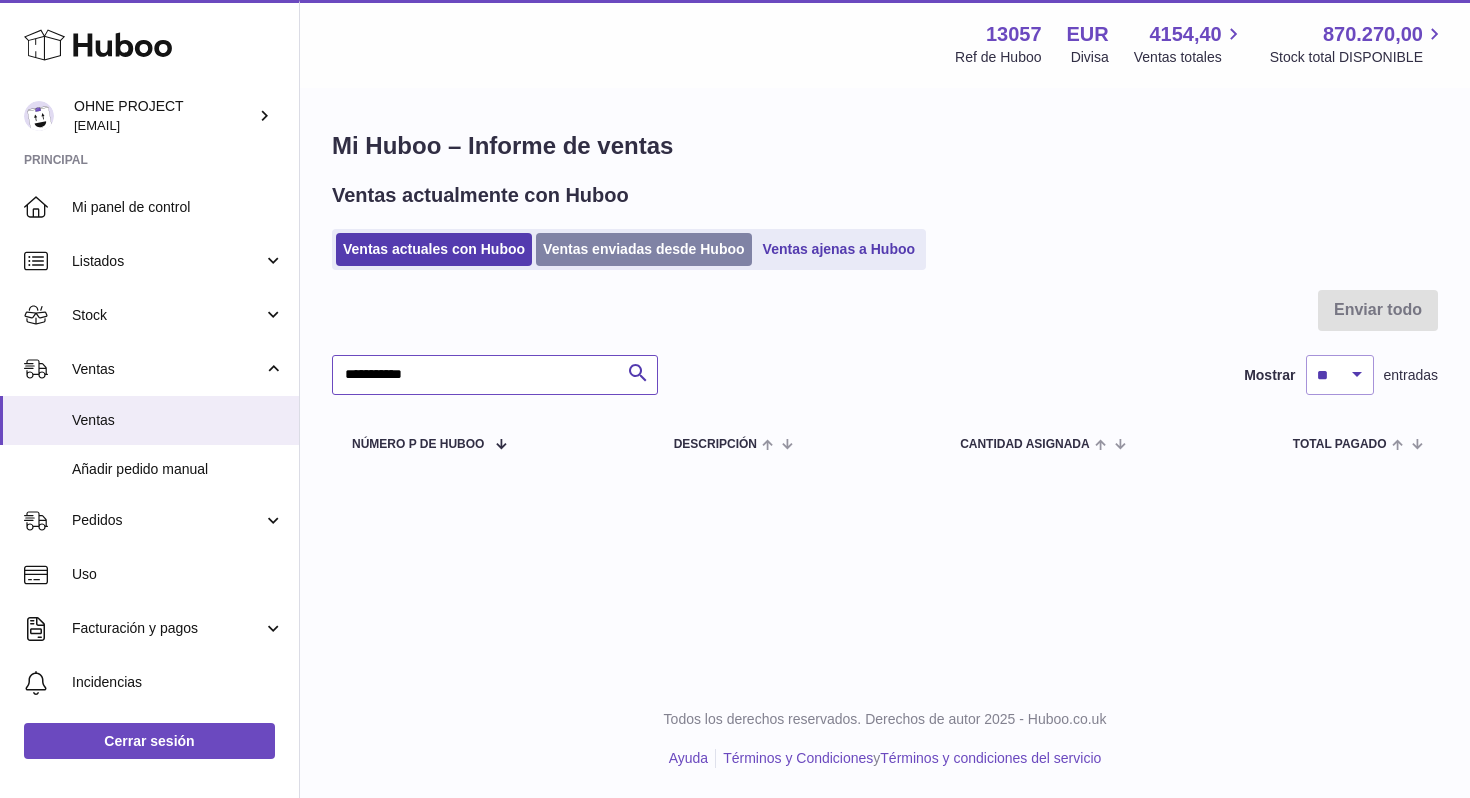 type on "**********" 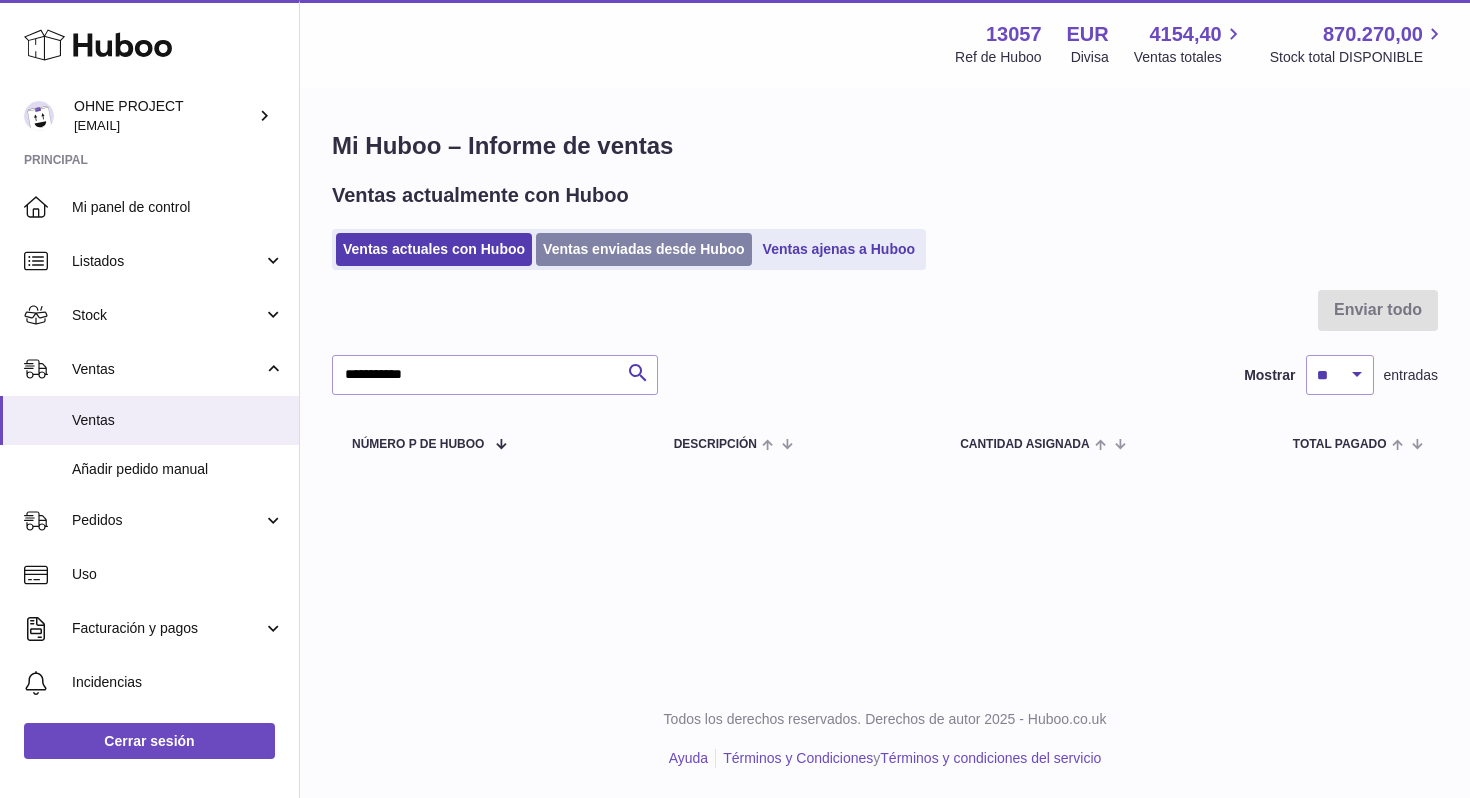 click on "Ventas enviadas desde Huboo" at bounding box center (644, 249) 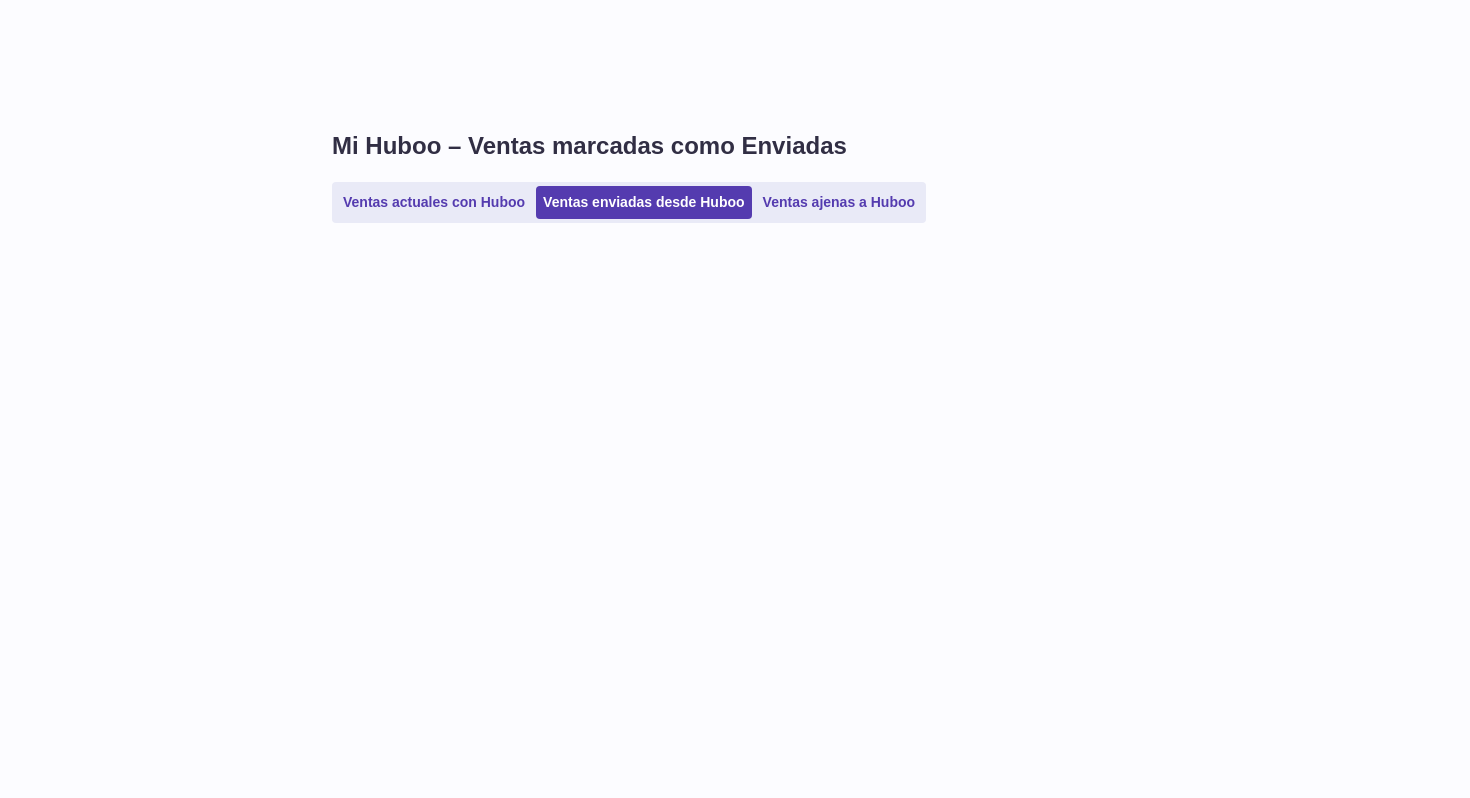 scroll, scrollTop: 0, scrollLeft: 0, axis: both 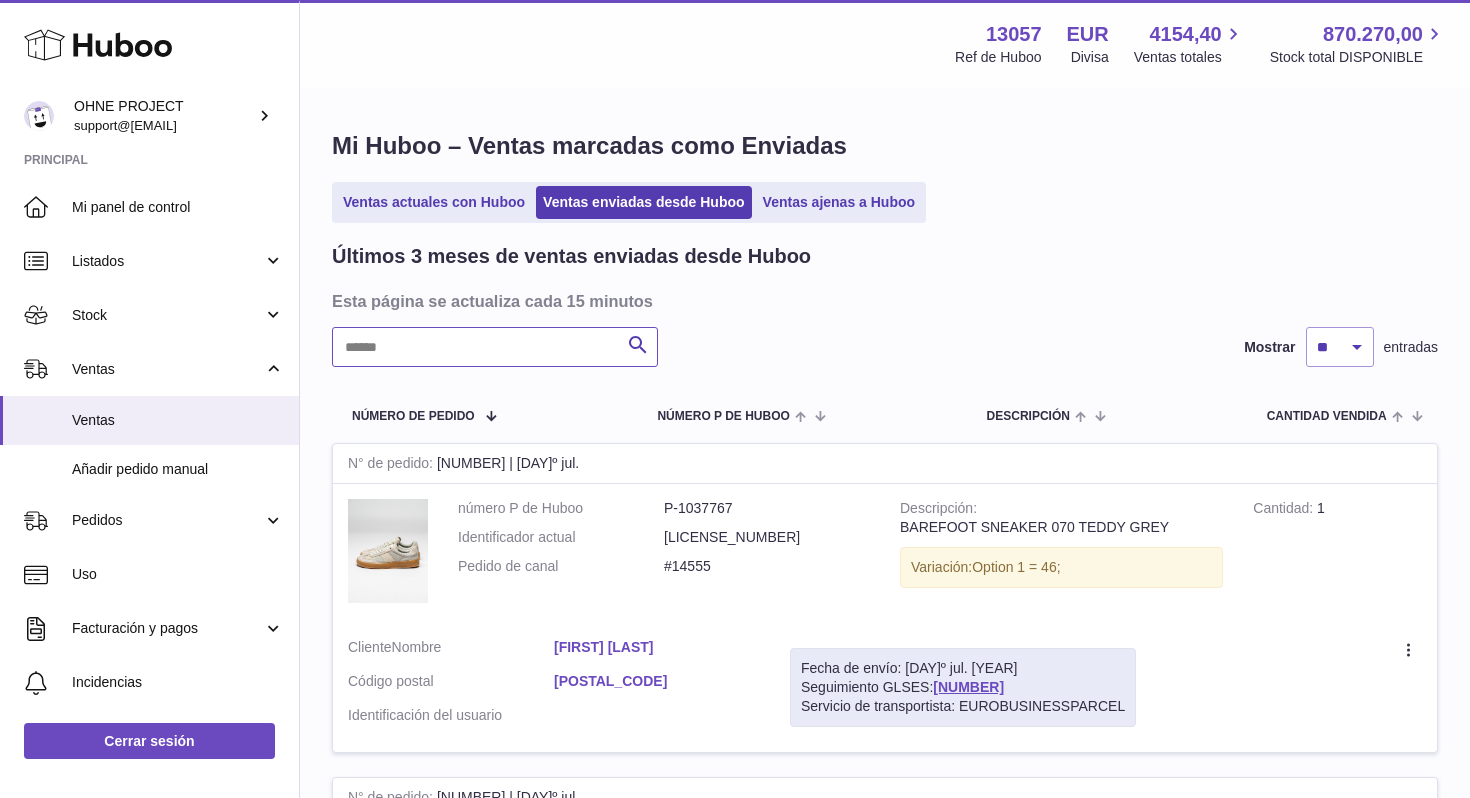 click at bounding box center [495, 347] 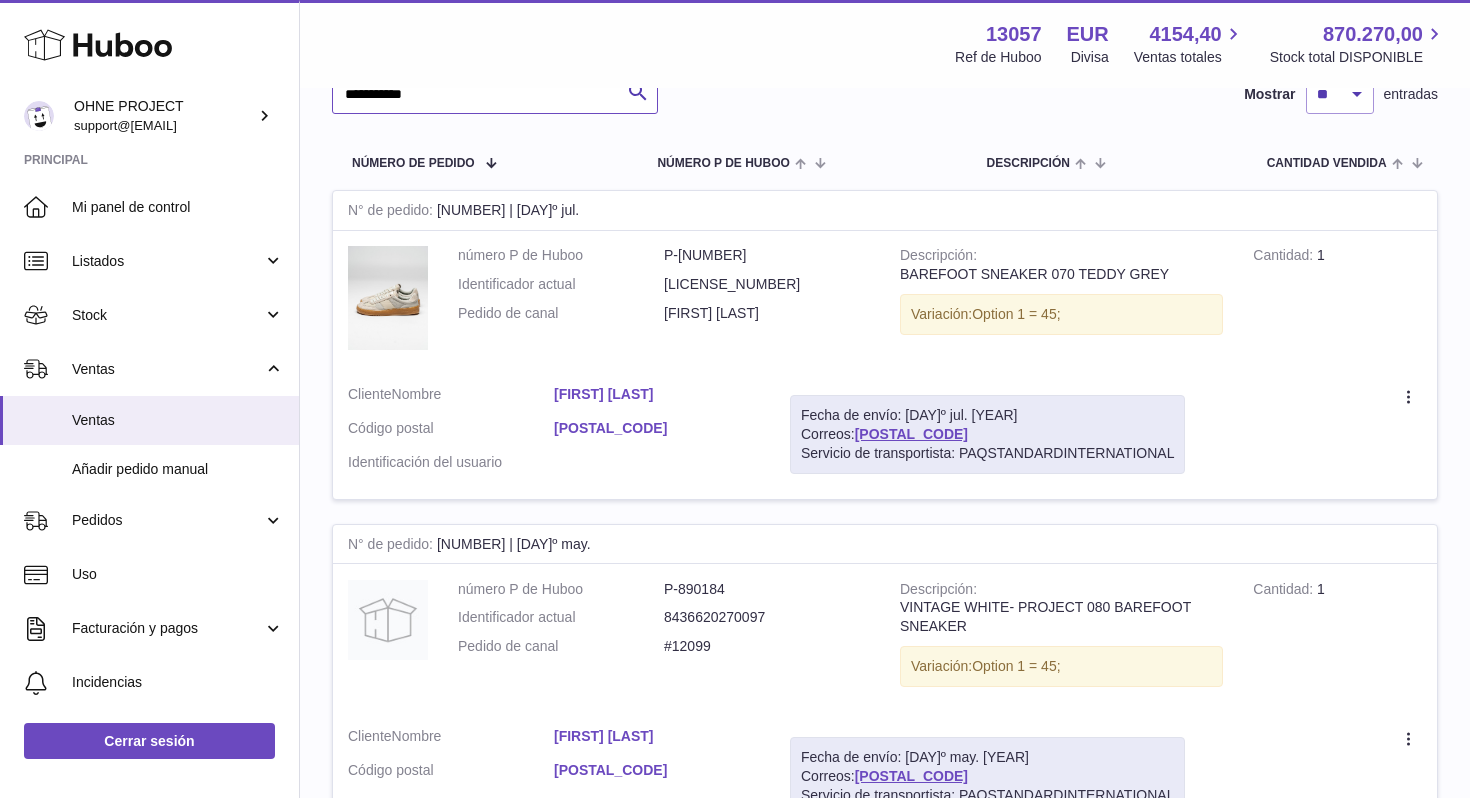 scroll, scrollTop: 255, scrollLeft: 0, axis: vertical 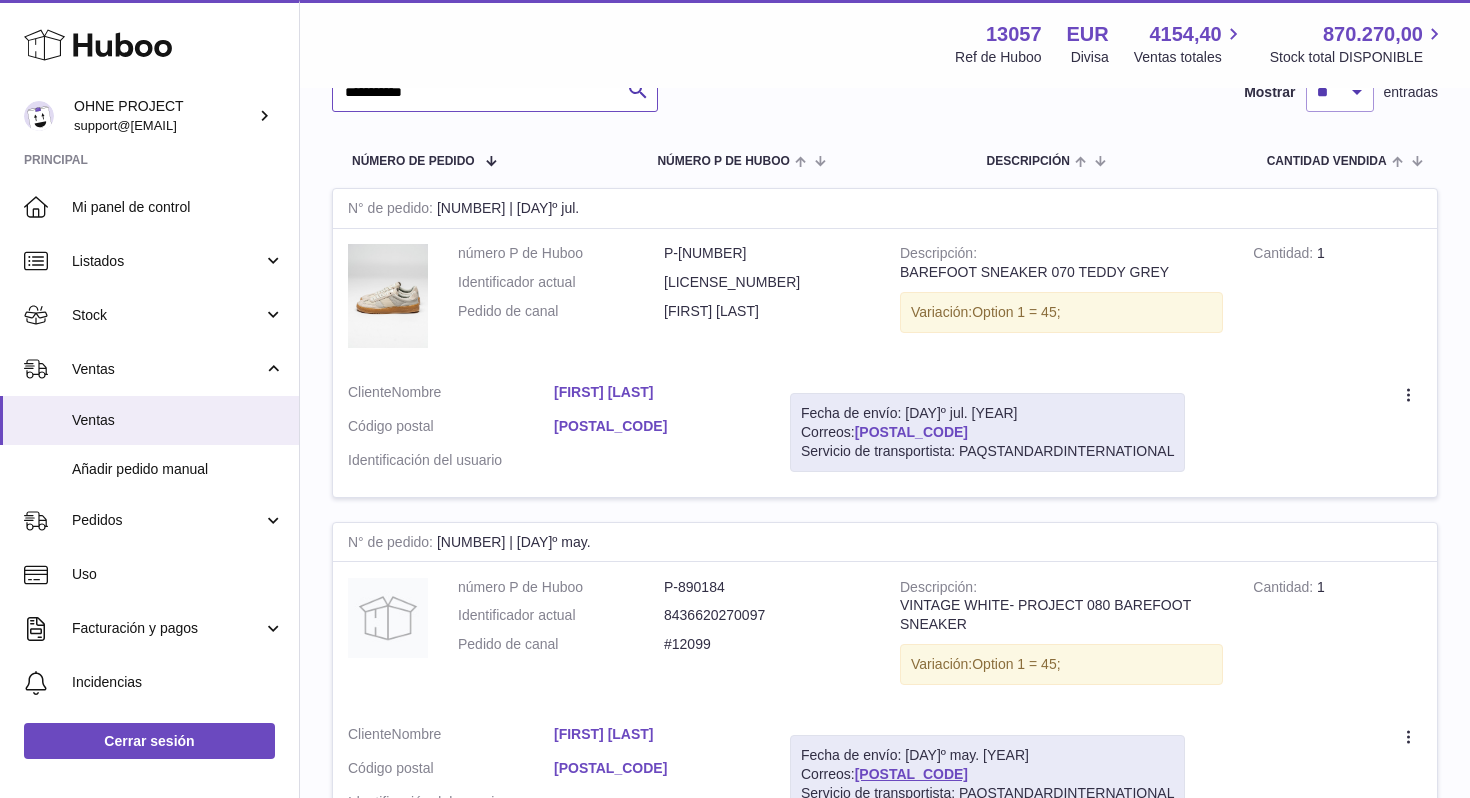 type on "**********" 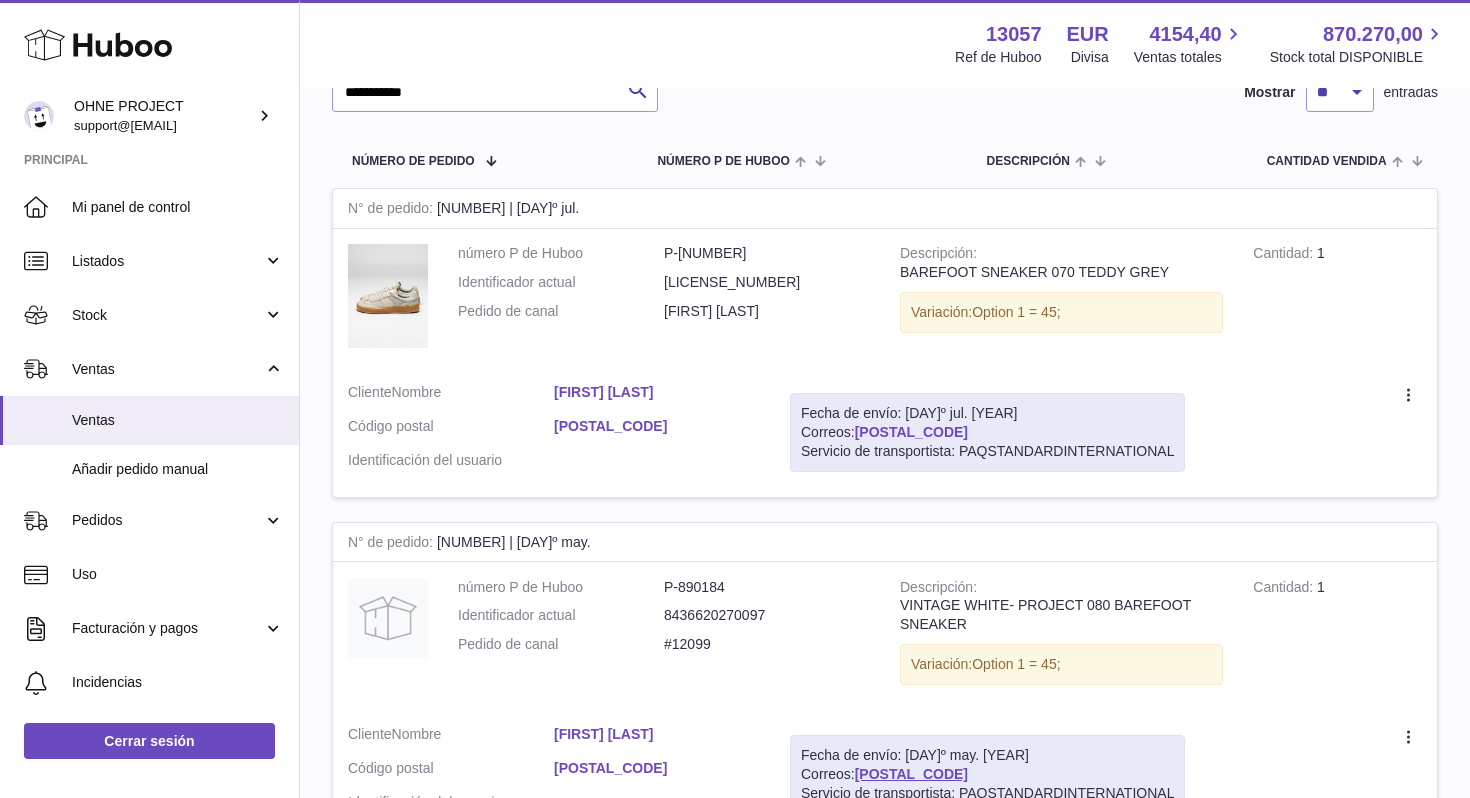 click on "[POSTAL_CODE]" at bounding box center (911, 432) 